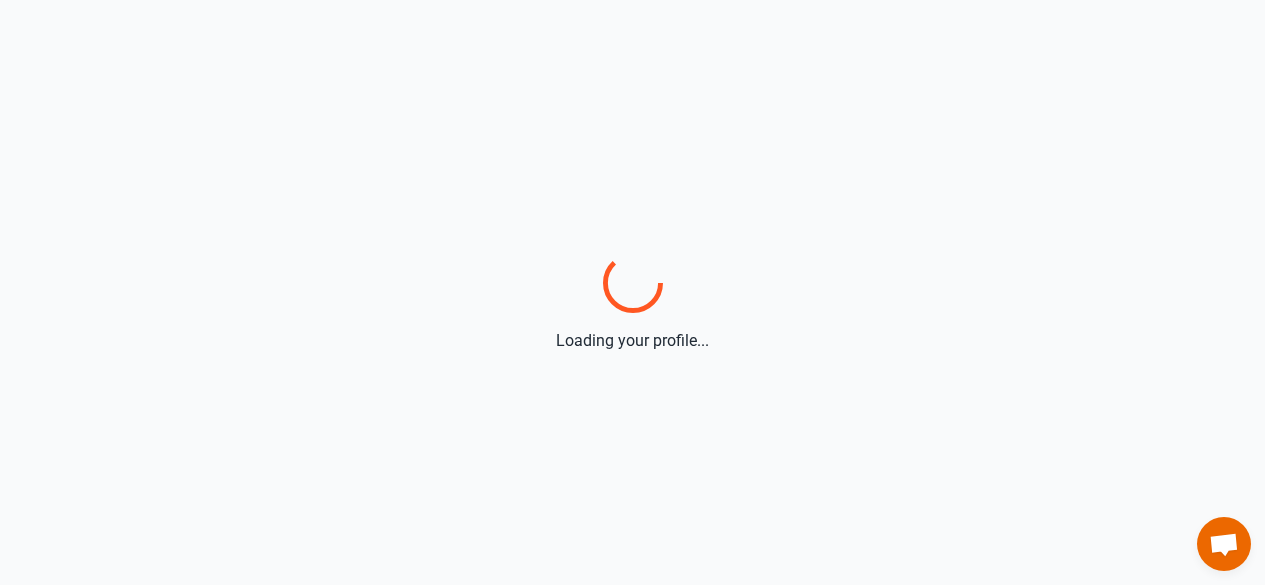 scroll, scrollTop: 0, scrollLeft: 0, axis: both 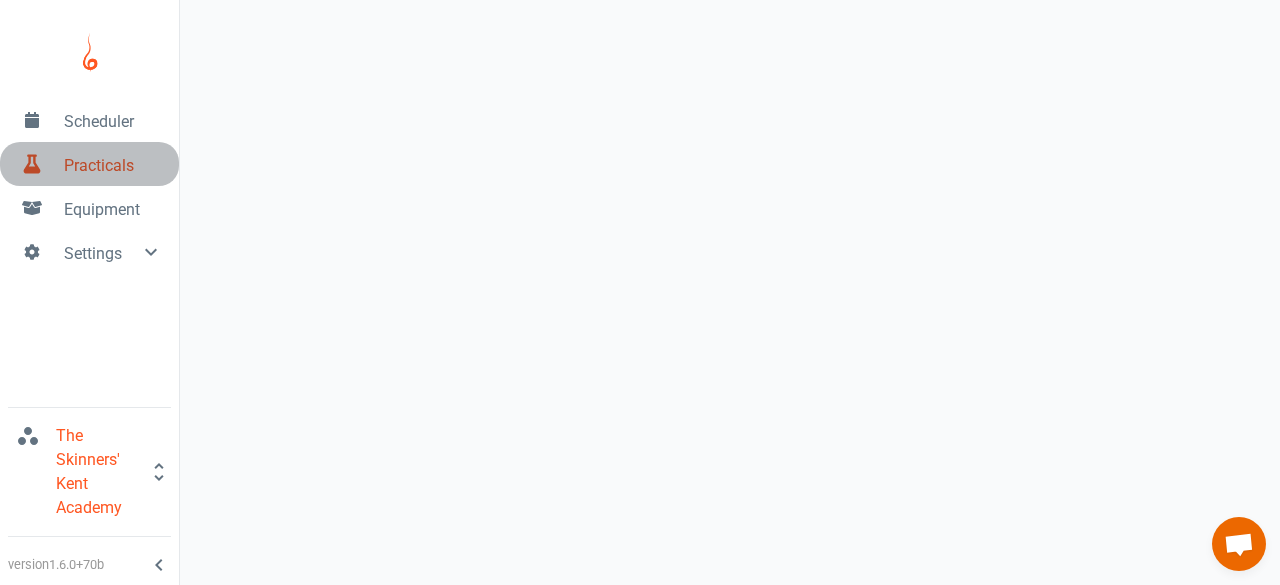 click on "Practicals" at bounding box center (113, 166) 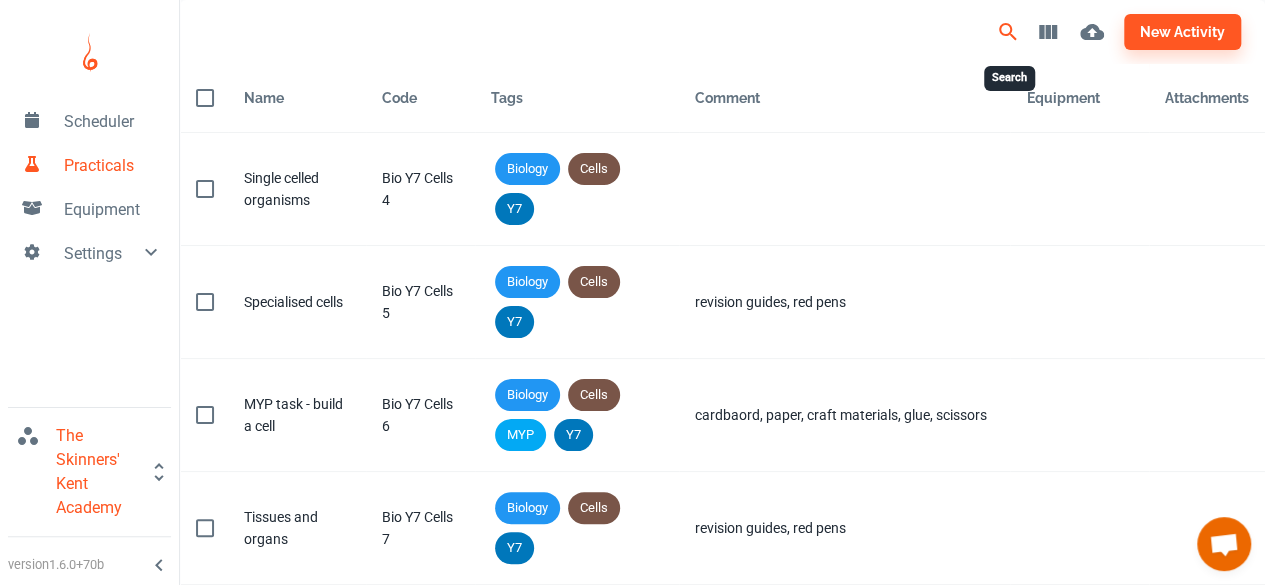 click 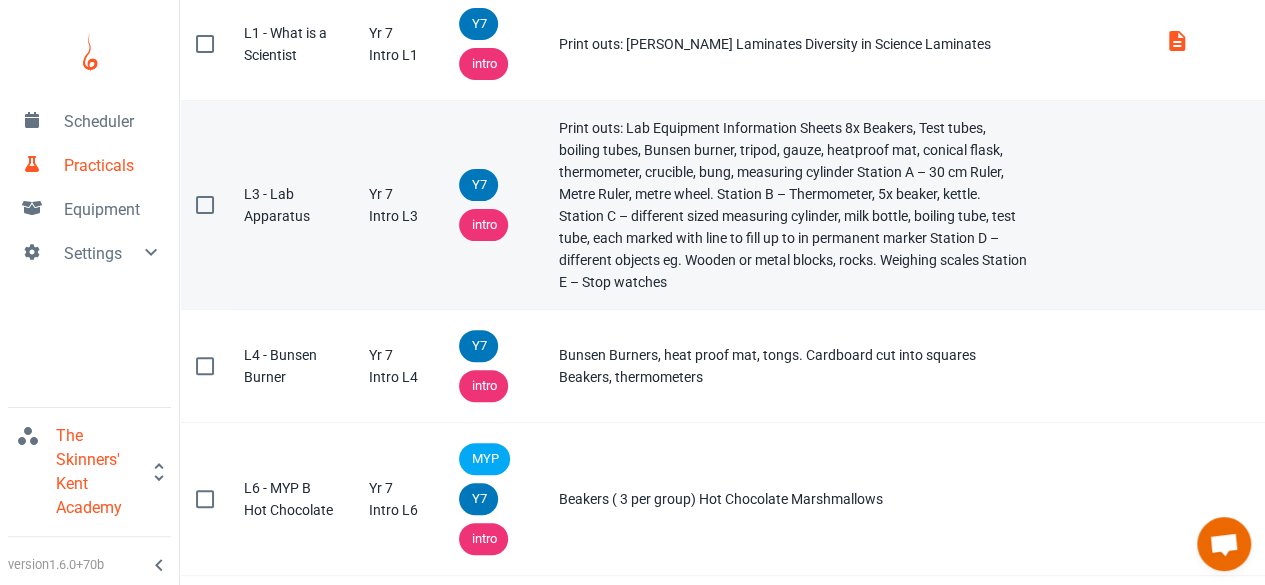 scroll, scrollTop: 86, scrollLeft: 0, axis: vertical 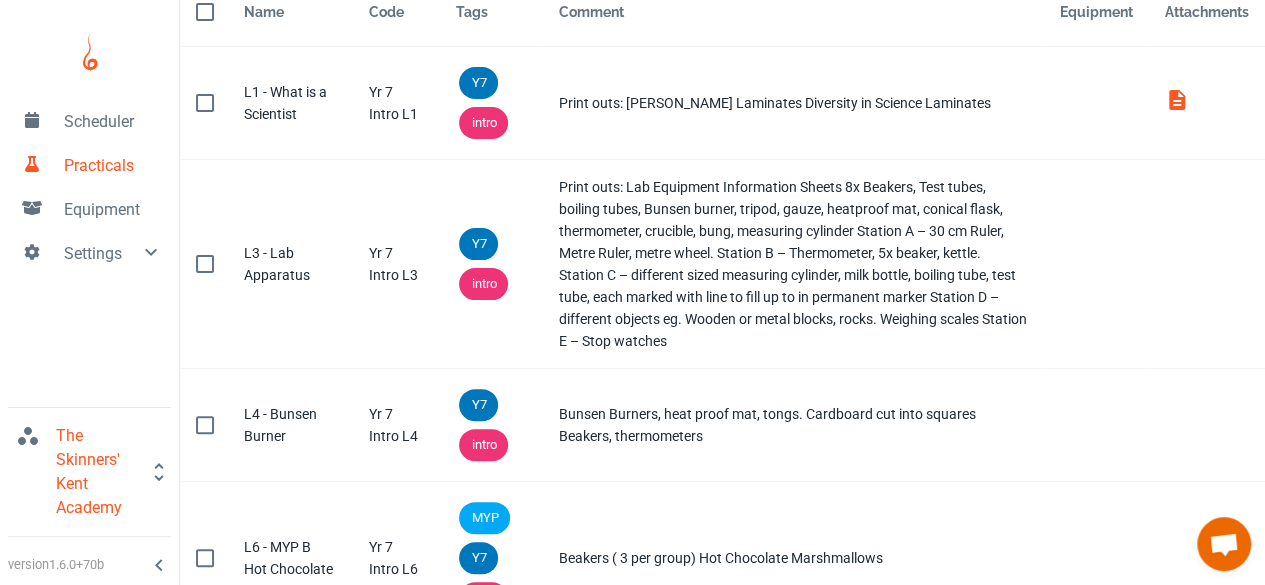 type on "Yr 7 Intro" 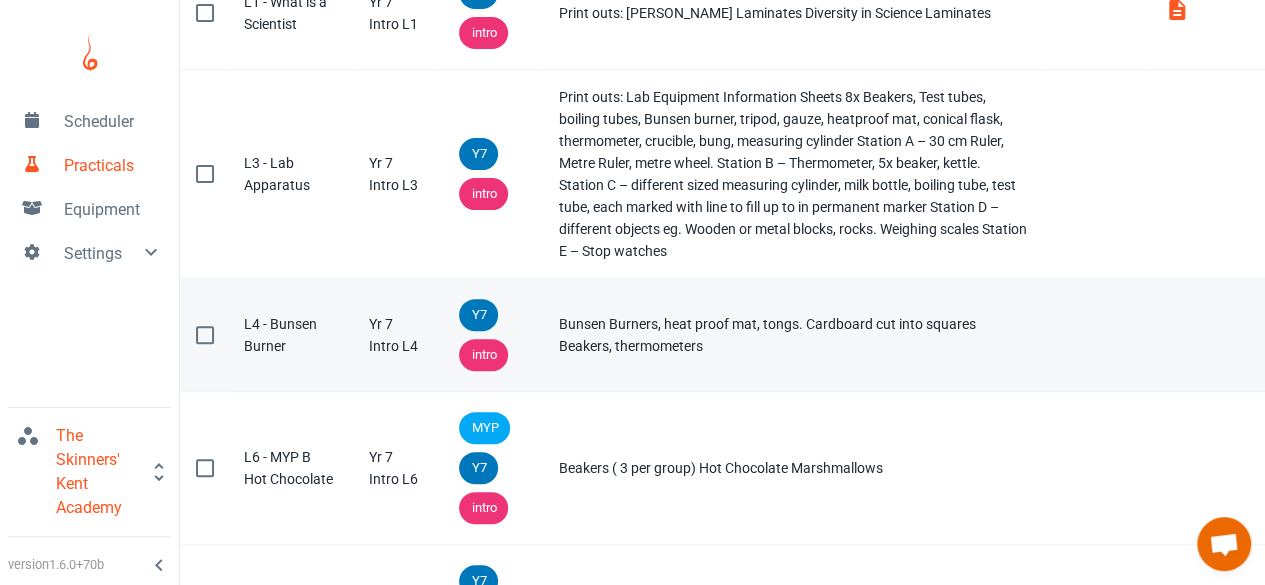 scroll, scrollTop: 196, scrollLeft: 0, axis: vertical 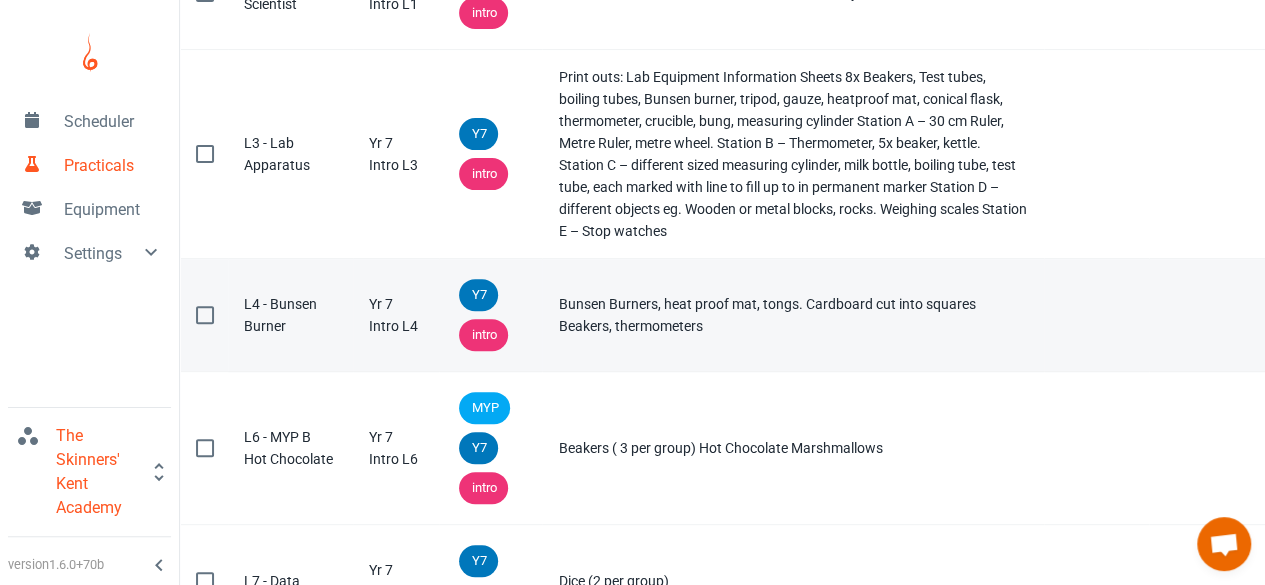 click on "L4 - Bunsen Burner" at bounding box center (290, 315) 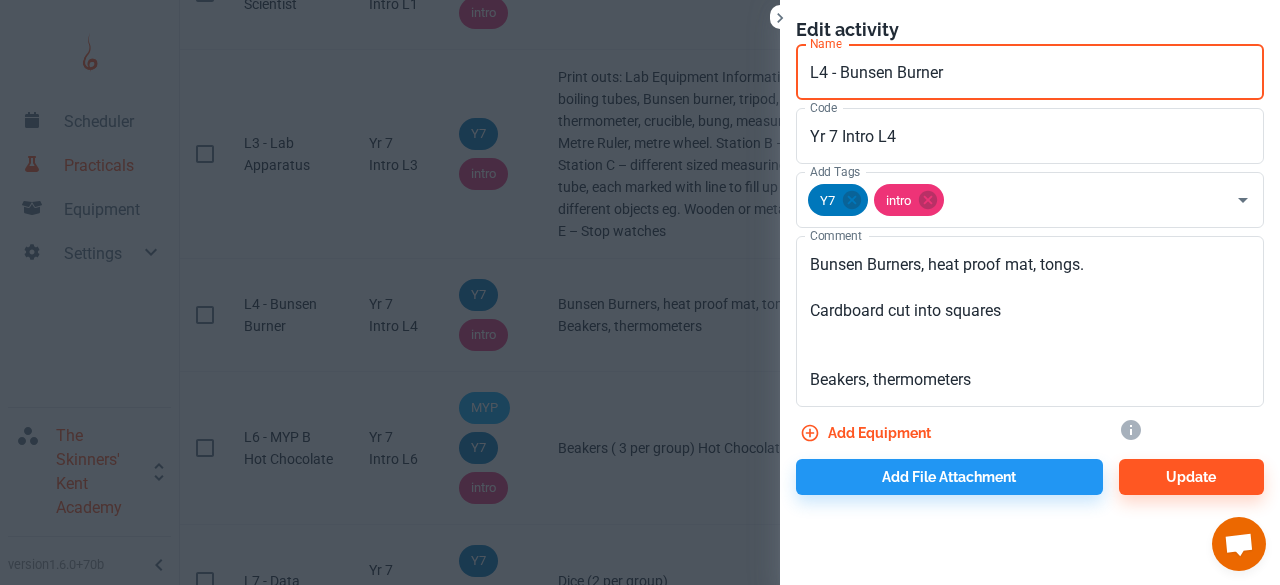 click on "L4 - Bunsen Burner" at bounding box center (1030, 72) 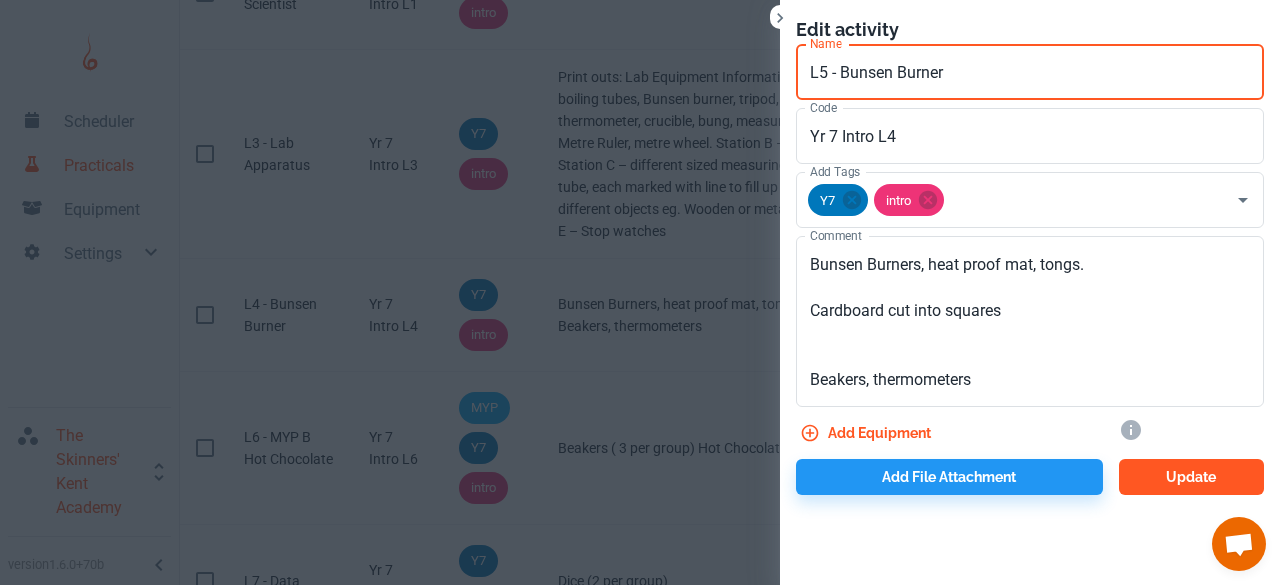 type on "L5 - Bunsen Burner" 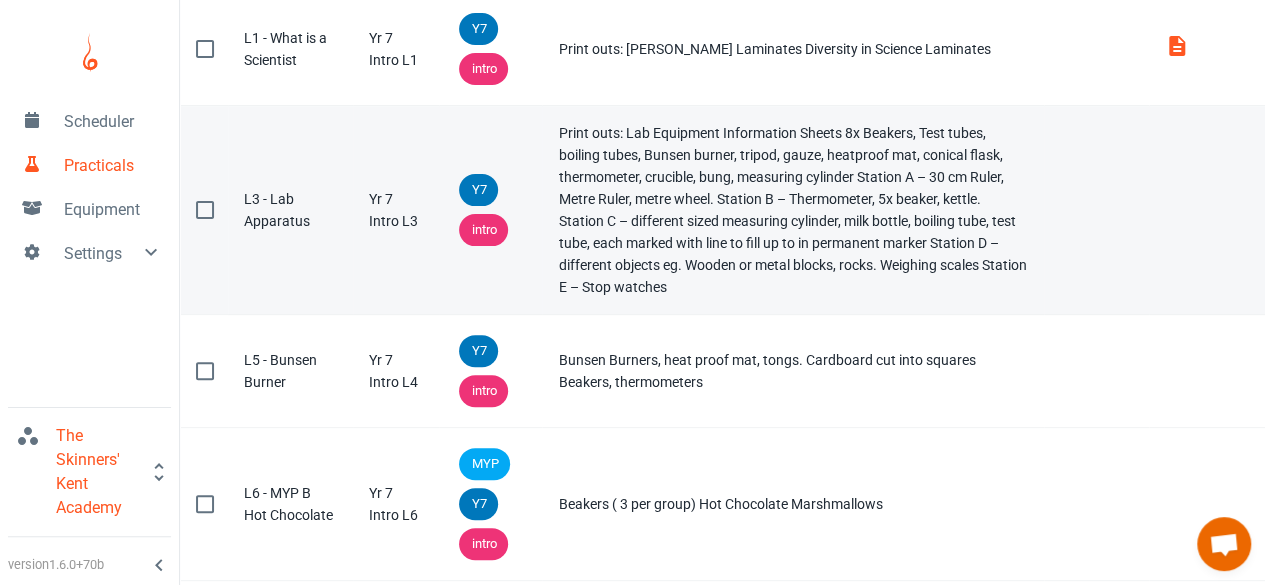 scroll, scrollTop: 0, scrollLeft: 0, axis: both 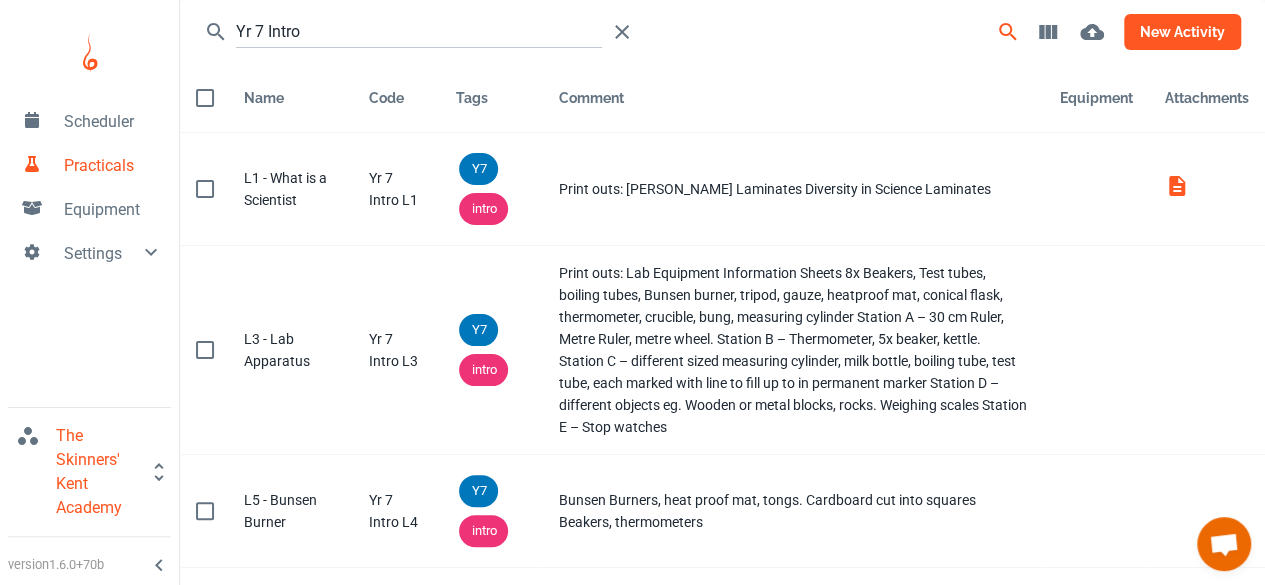 click on "new activity" at bounding box center [1182, 32] 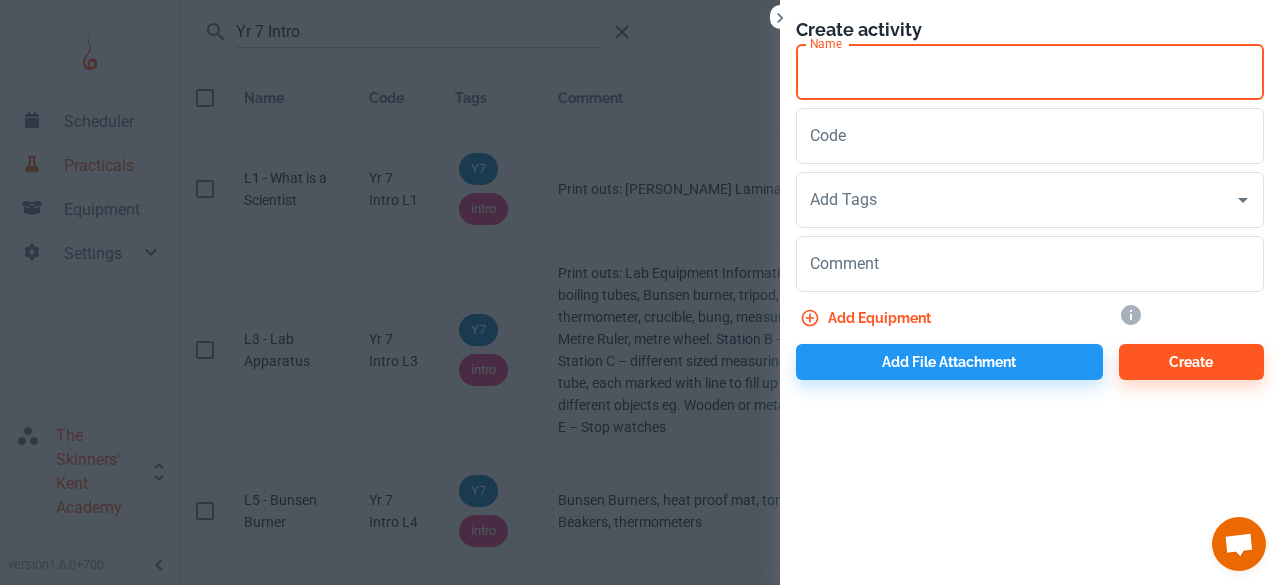 click on "Name" at bounding box center [1030, 72] 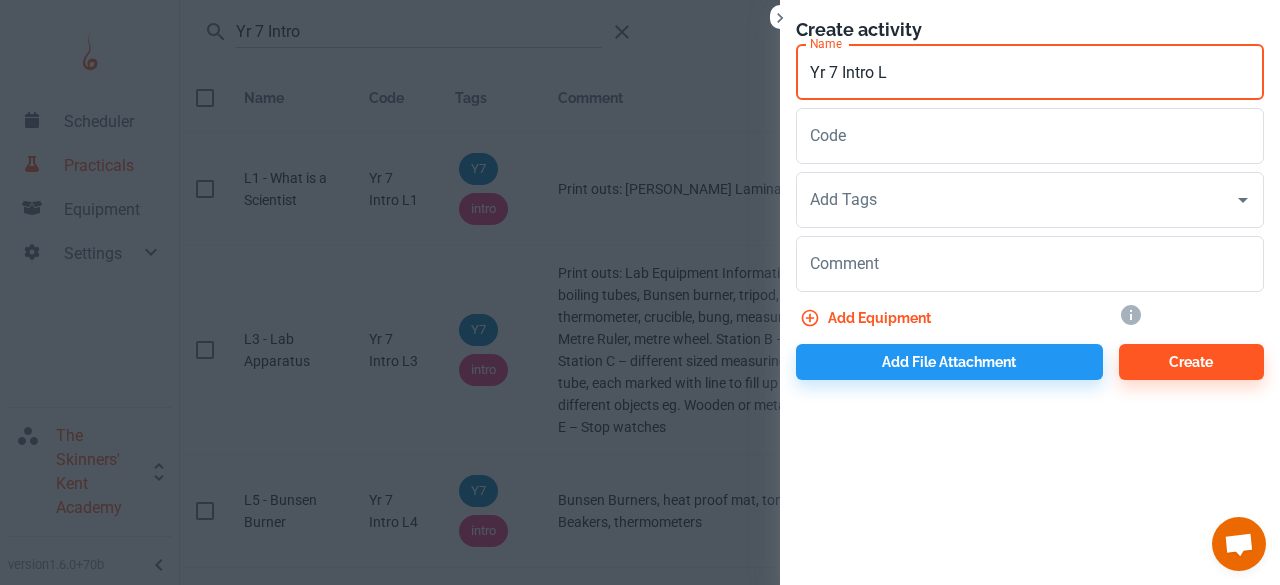 type on "Yr 7 Intro L4" 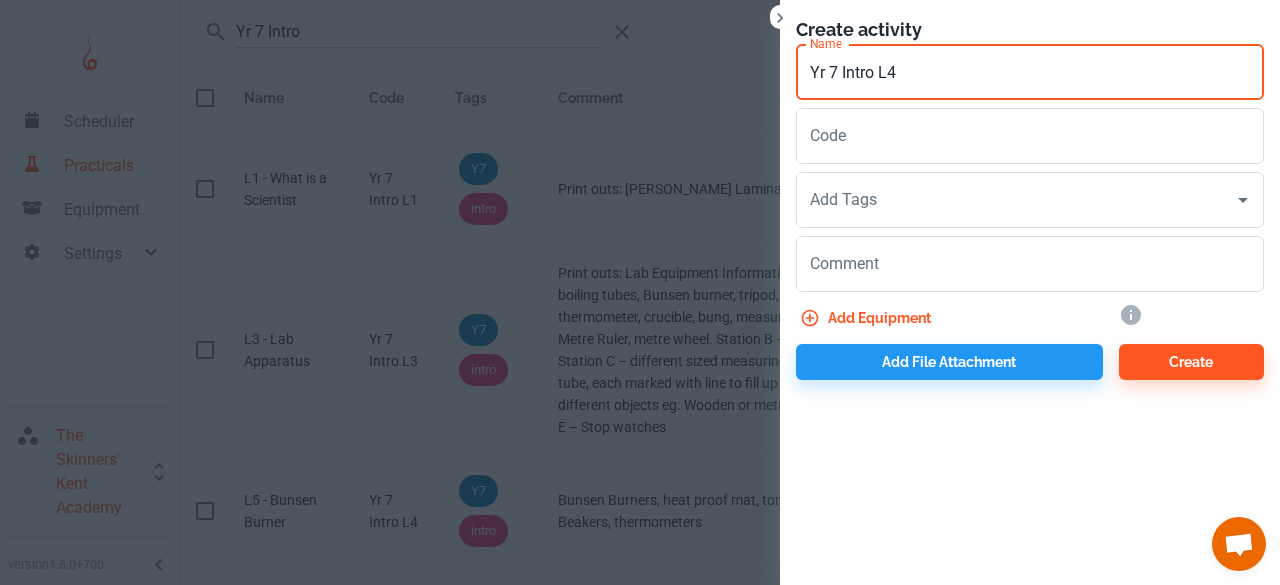 drag, startPoint x: 948, startPoint y: 67, endPoint x: 790, endPoint y: 74, distance: 158.15498 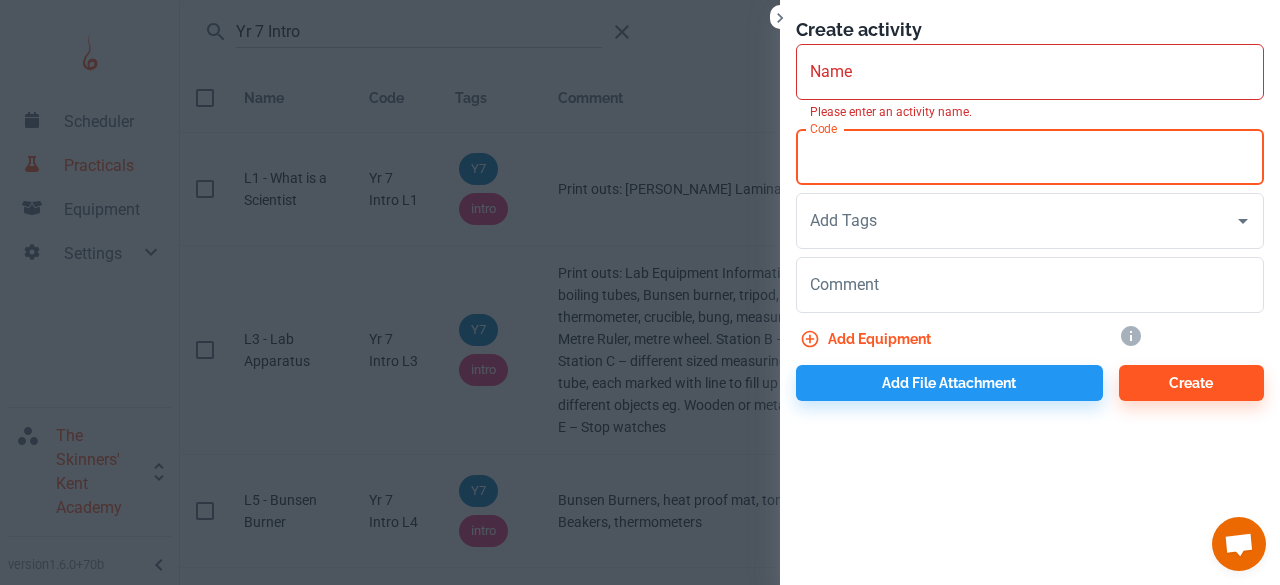 click on "Code Code" at bounding box center [1030, 157] 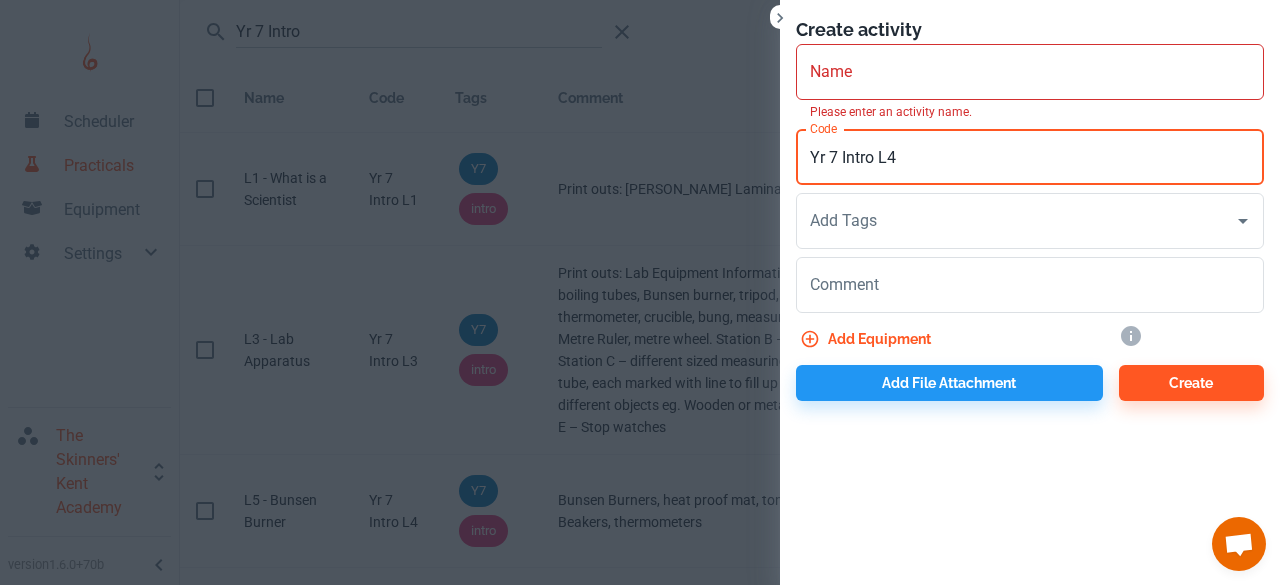 type on "Yr 7 Intro L4" 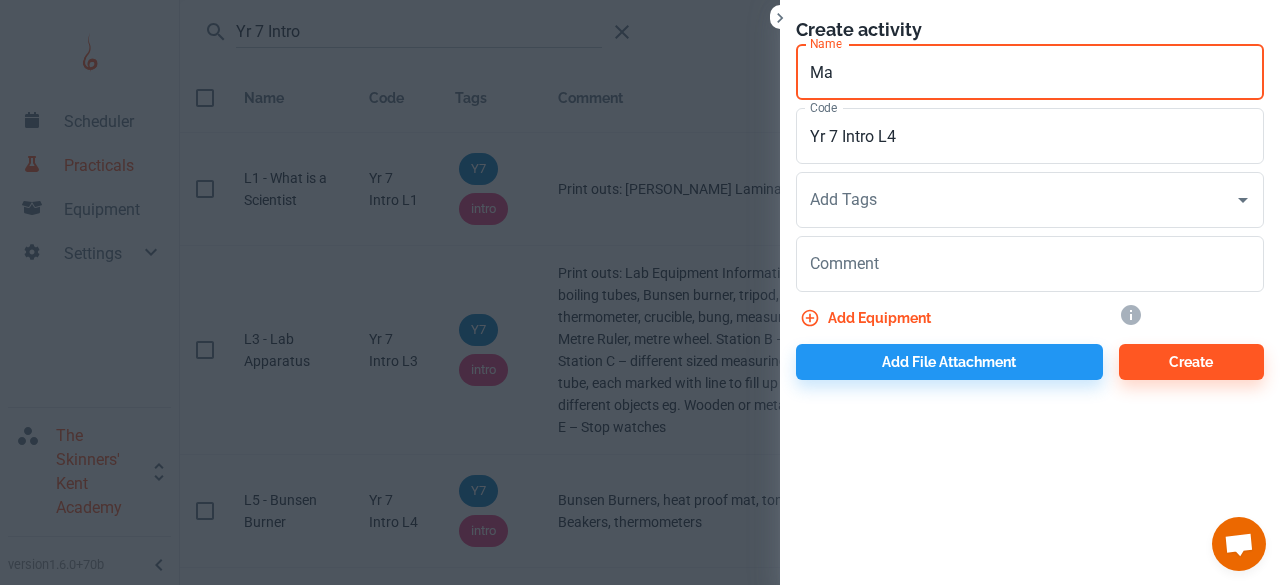 type on "M" 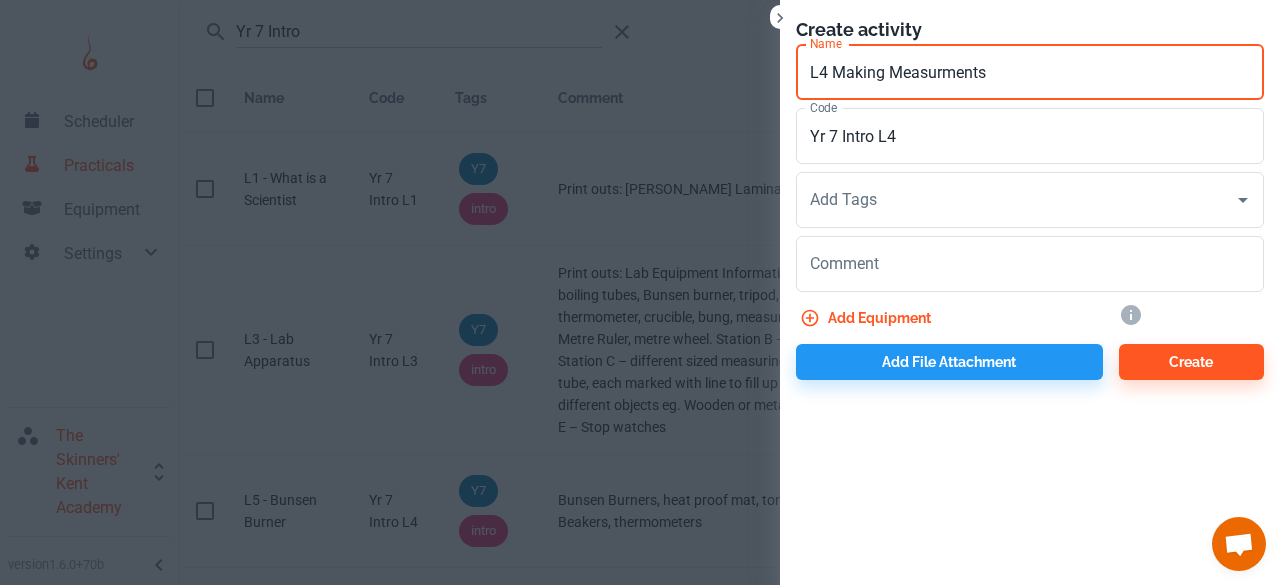 click on "L4 Making Measurments" at bounding box center [1030, 72] 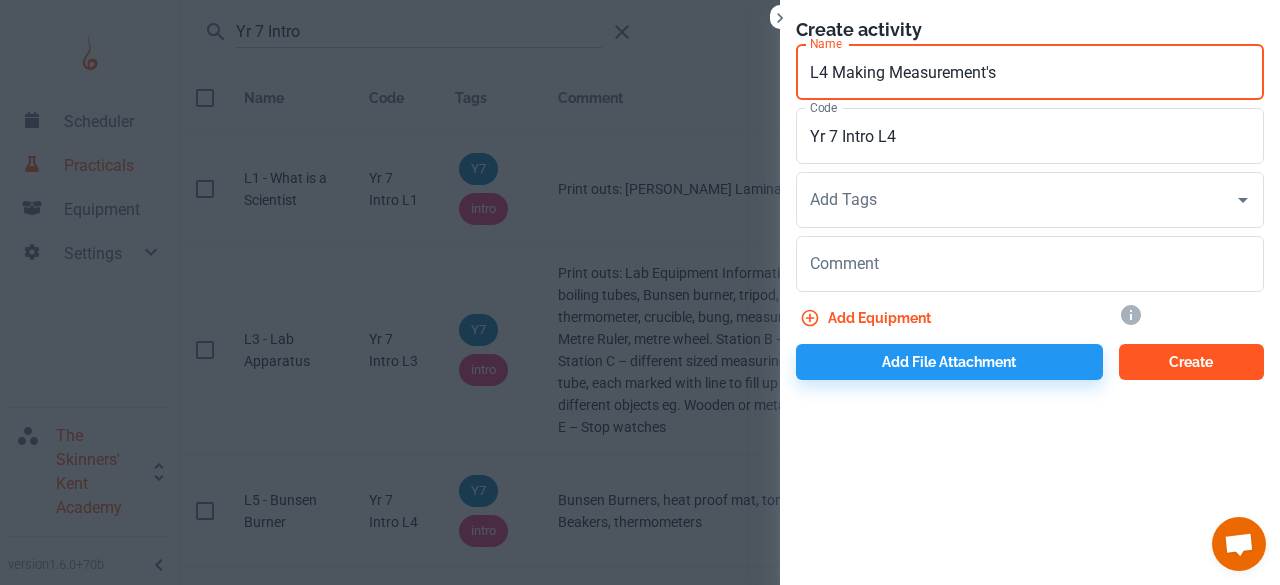 type on "L4 Making Measurement's" 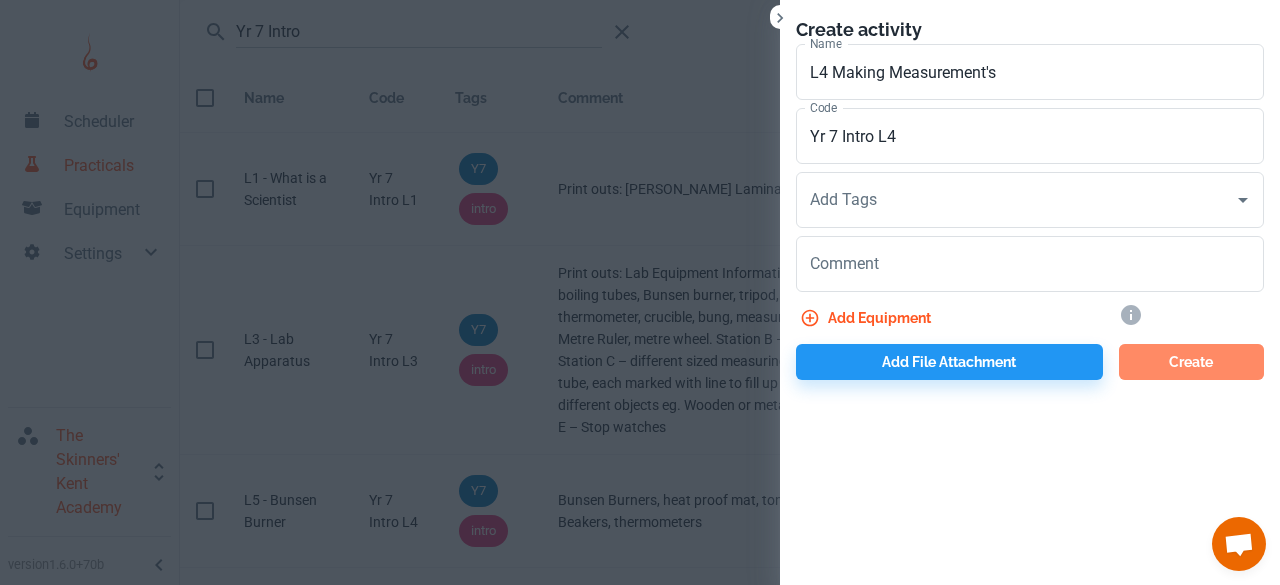 click on "Create" at bounding box center (1191, 362) 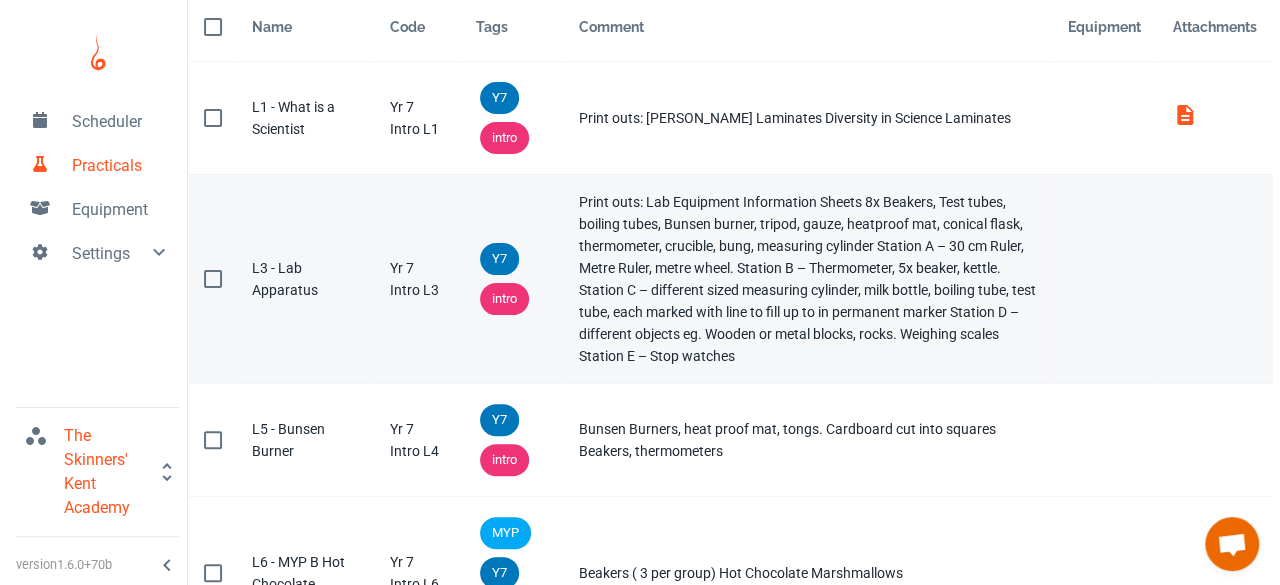 scroll, scrollTop: 70, scrollLeft: 0, axis: vertical 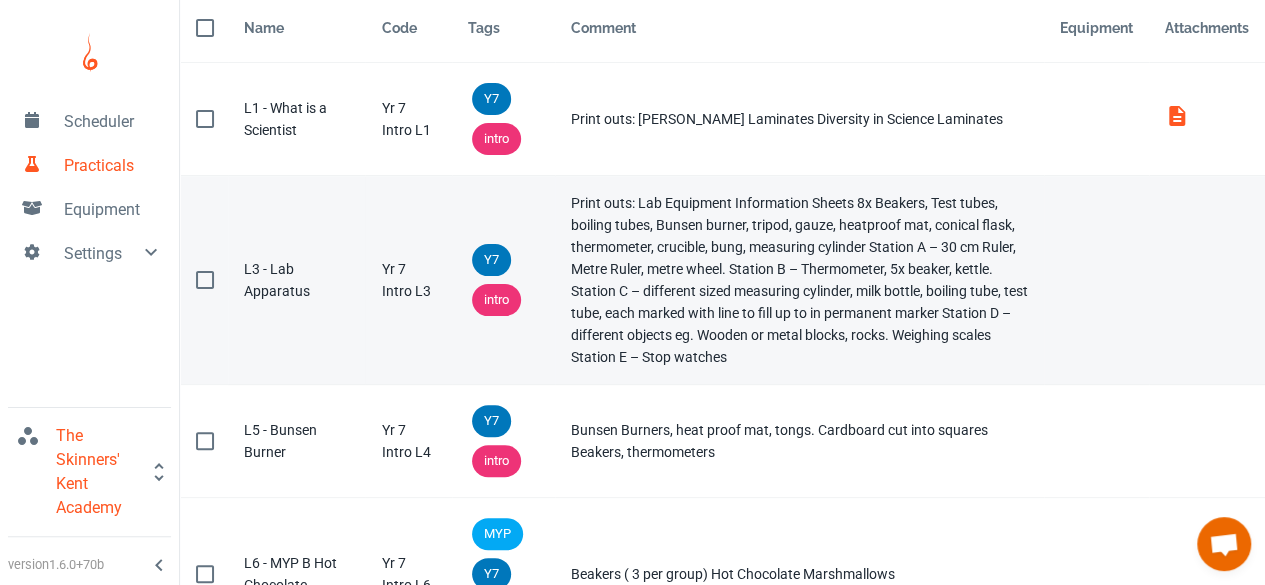 click on "Print outs:
Lab Equipment Information Sheets
8x Beakers, Test tubes, boiling tubes, Bunsen burner, tripod, gauze, heatproof mat, conical flask, thermometer, crucible, bung, measuring cylinder
Station A – 30 cm Ruler, Metre Ruler, metre wheel.
Station B – Thermometer, 5x beaker, kettle.
Station C – different sized measuring cylinder, milk bottle, boiling tube, test tube, each marked with line to fill up to in permanent marker
Station D – different objects eg. Wooden or metal blocks, rocks. Weighing scales
Station E – Stop watches" at bounding box center [799, 280] 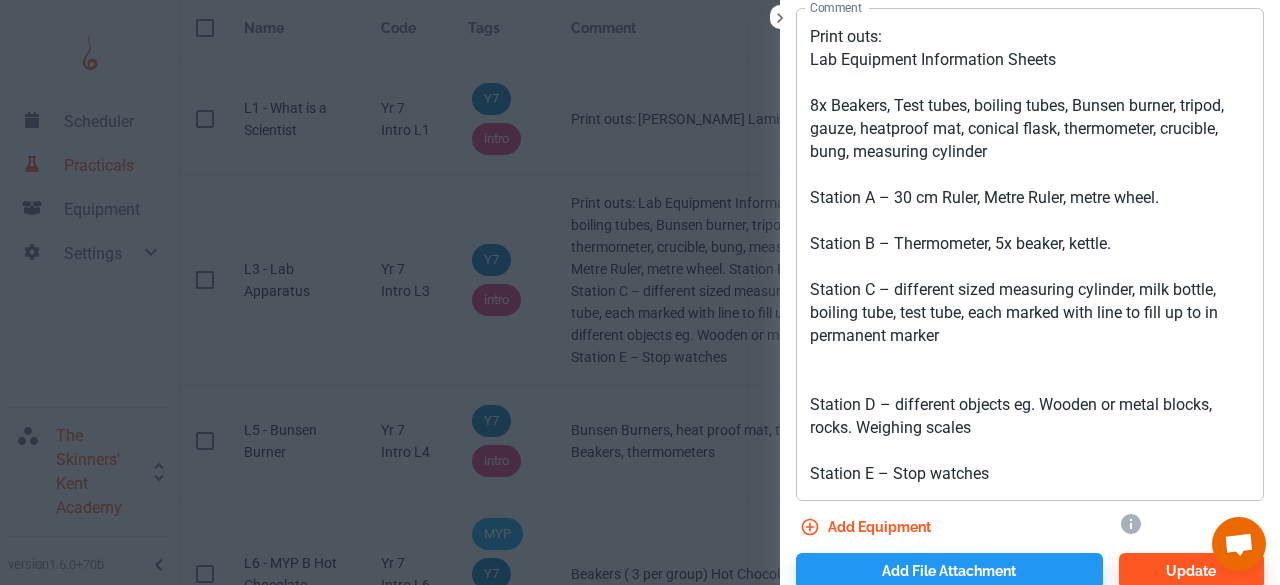 scroll, scrollTop: 229, scrollLeft: 0, axis: vertical 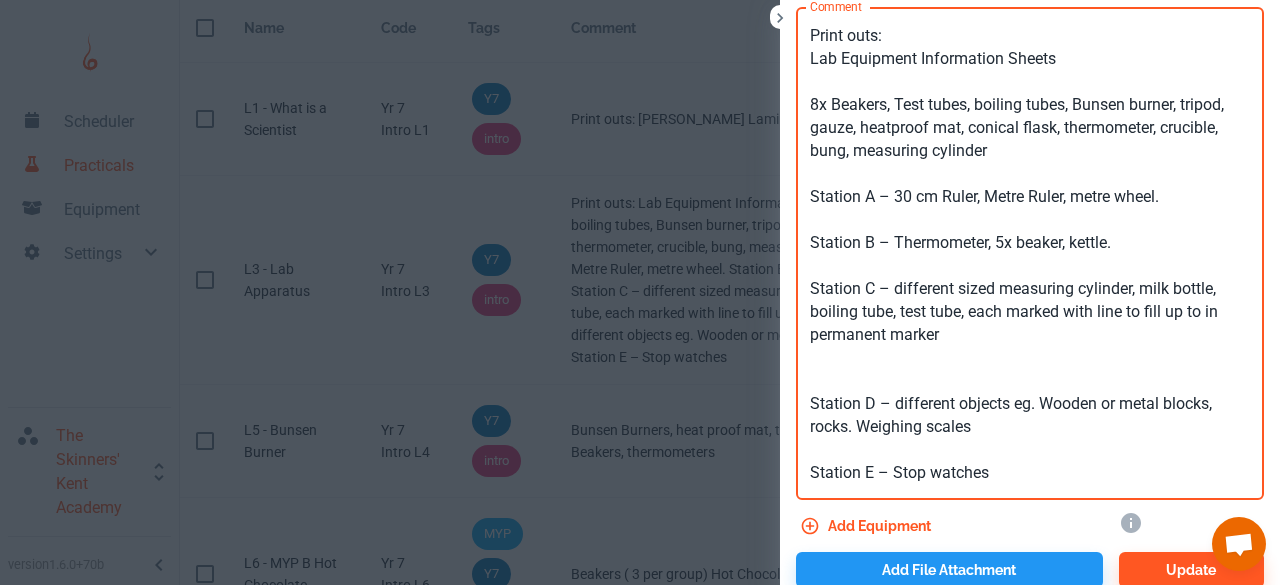 drag, startPoint x: 993, startPoint y: 465, endPoint x: 794, endPoint y: 193, distance: 337.02374 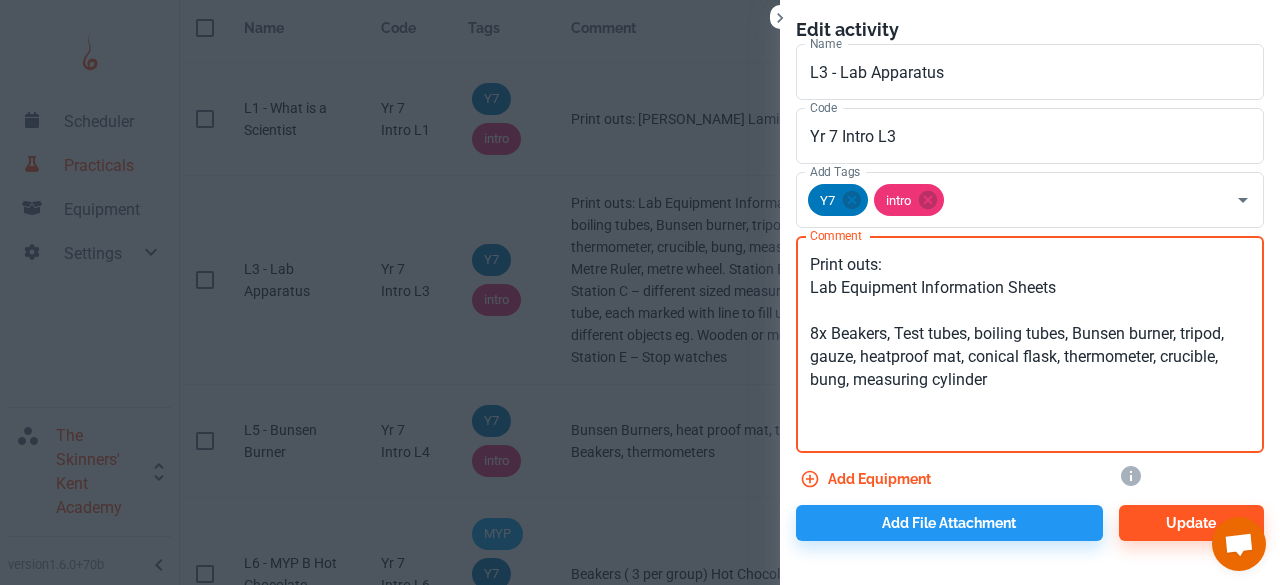 scroll, scrollTop: 0, scrollLeft: 0, axis: both 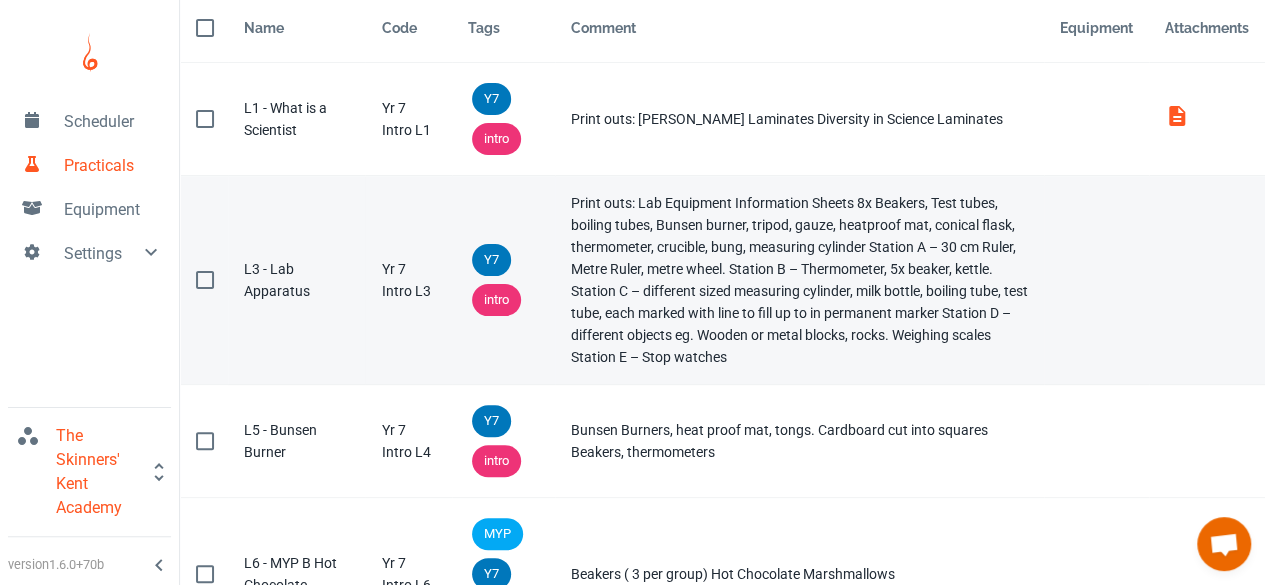 click on "Print outs:
Lab Equipment Information Sheets
8x Beakers, Test tubes, boiling tubes, Bunsen burner, tripod, gauze, heatproof mat, conical flask, thermometer, crucible, bung, measuring cylinder
Station A – 30 cm Ruler, Metre Ruler, metre wheel.
Station B – Thermometer, 5x beaker, kettle.
Station C – different sized measuring cylinder, milk bottle, boiling tube, test tube, each marked with line to fill up to in permanent marker
Station D – different objects eg. Wooden or metal blocks, rocks. Weighing scales
Station E – Stop watches" at bounding box center [799, 280] 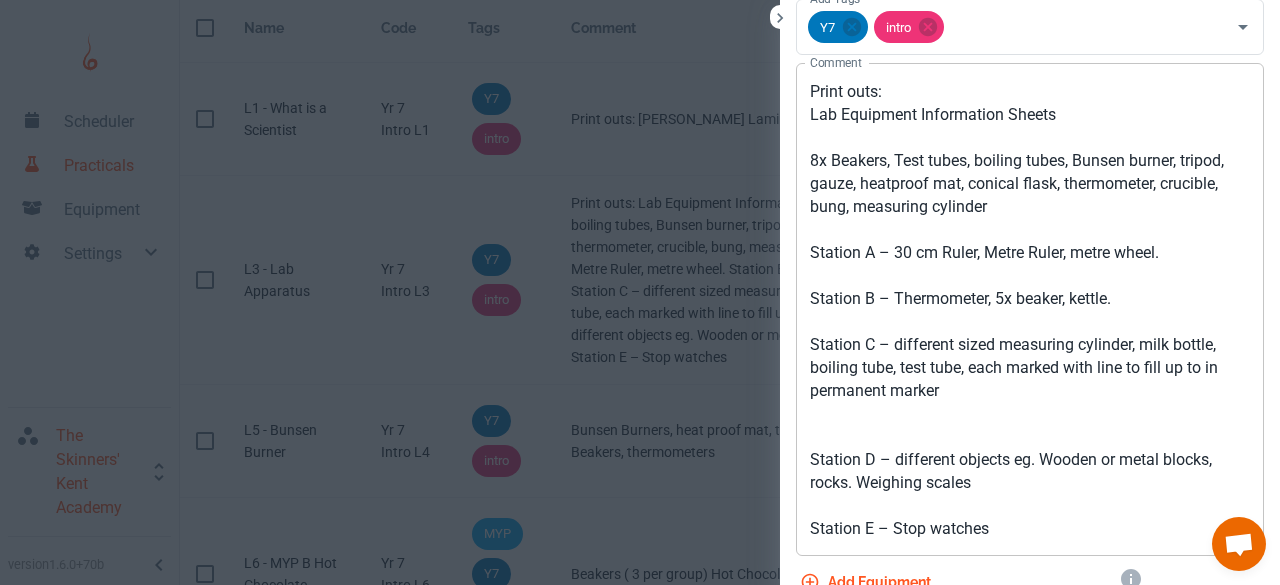 scroll, scrollTop: 174, scrollLeft: 0, axis: vertical 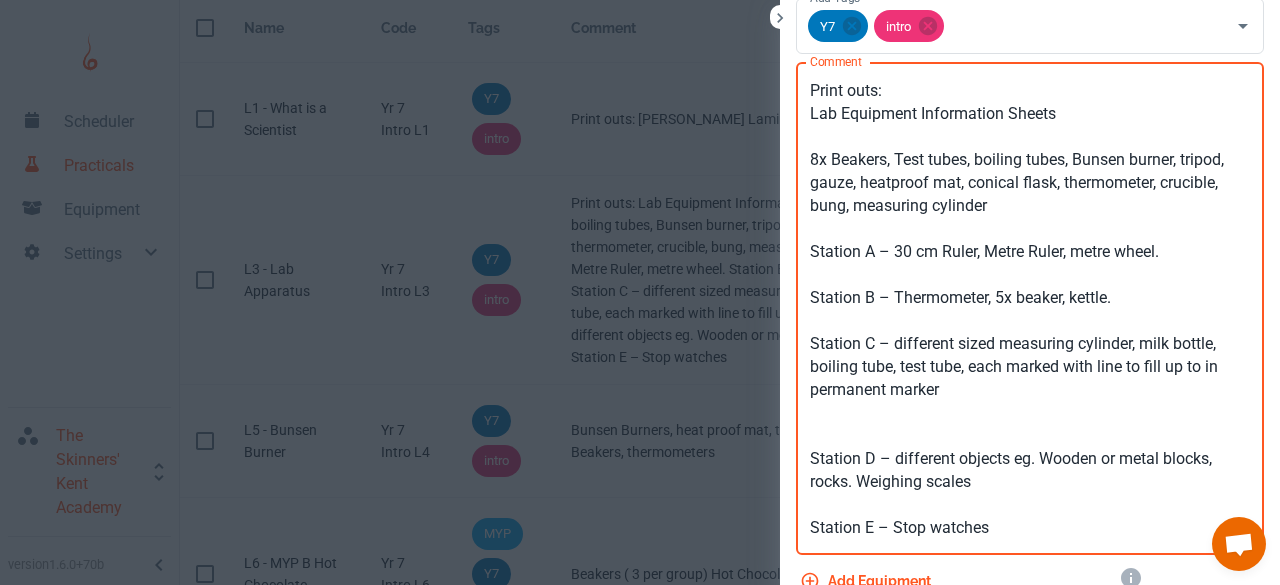 drag, startPoint x: 980, startPoint y: 521, endPoint x: 792, endPoint y: 249, distance: 330.64786 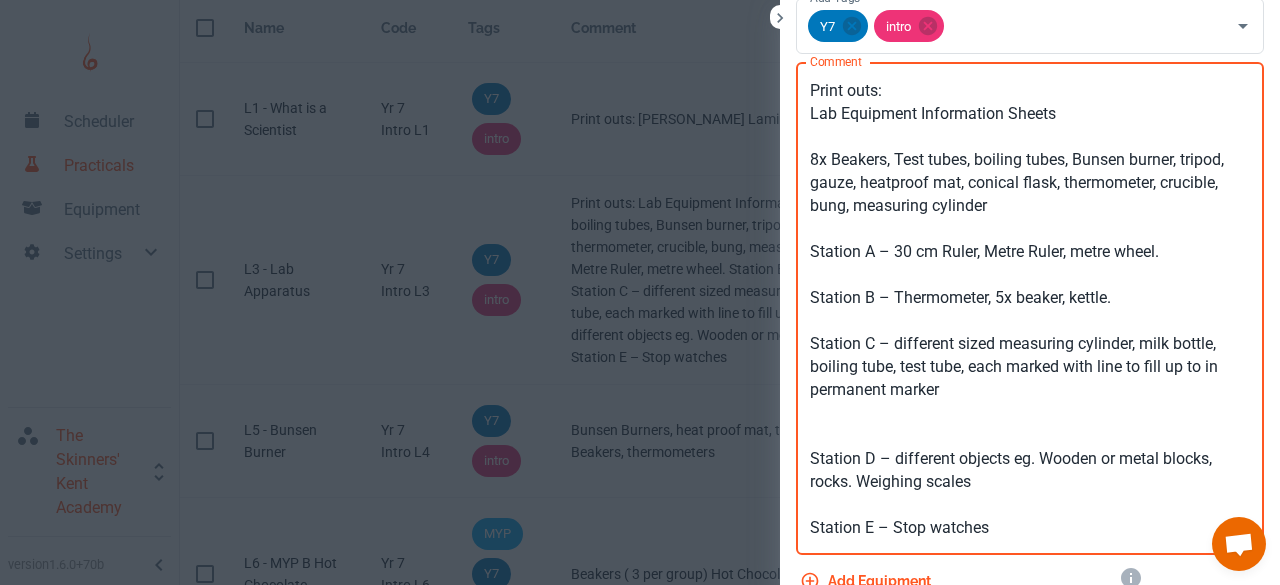 click on "Print outs:
Lab Equipment Information Sheets
8x Beakers, Test tubes, boiling tubes, Bunsen burner, tripod, gauze, heatproof mat, conical flask, thermometer, crucible, bung, measuring cylinder
Station A – 30 cm Ruler, Metre Ruler, metre wheel.
Station B – Thermometer, 5x beaker, kettle.
Station C – different sized measuring cylinder, milk bottle, boiling tube, test tube, each marked with line to fill up to in permanent marker
Station D – different objects eg. Wooden or metal blocks, rocks. Weighing scales
Station E – Stop watches x Comment" at bounding box center (1030, 308) 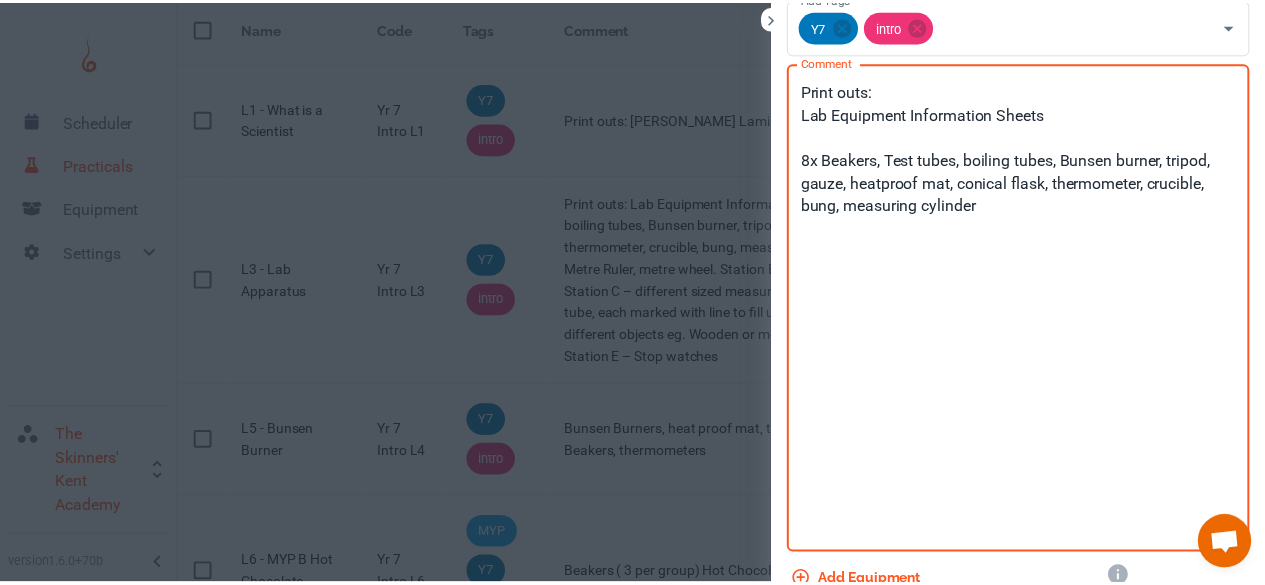 scroll, scrollTop: 0, scrollLeft: 0, axis: both 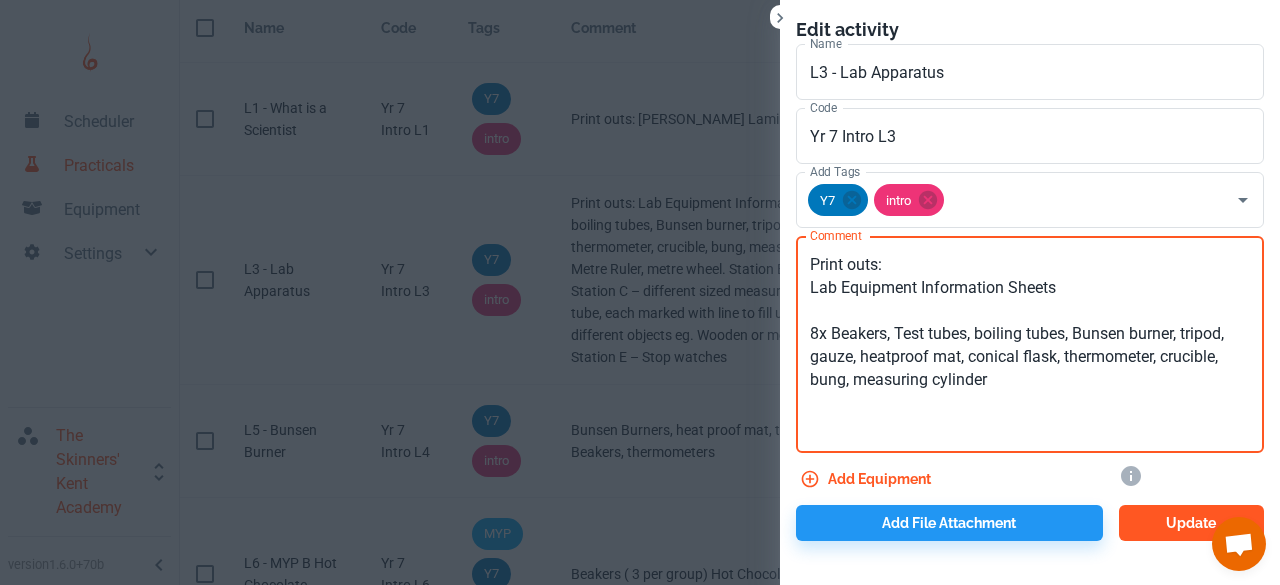 type on "Print outs:
Lab Equipment Information Sheets
8x Beakers, Test tubes, boiling tubes, Bunsen burner, tripod, gauze, heatproof mat, conical flask, thermometer, crucible, bung, measuring cylinder" 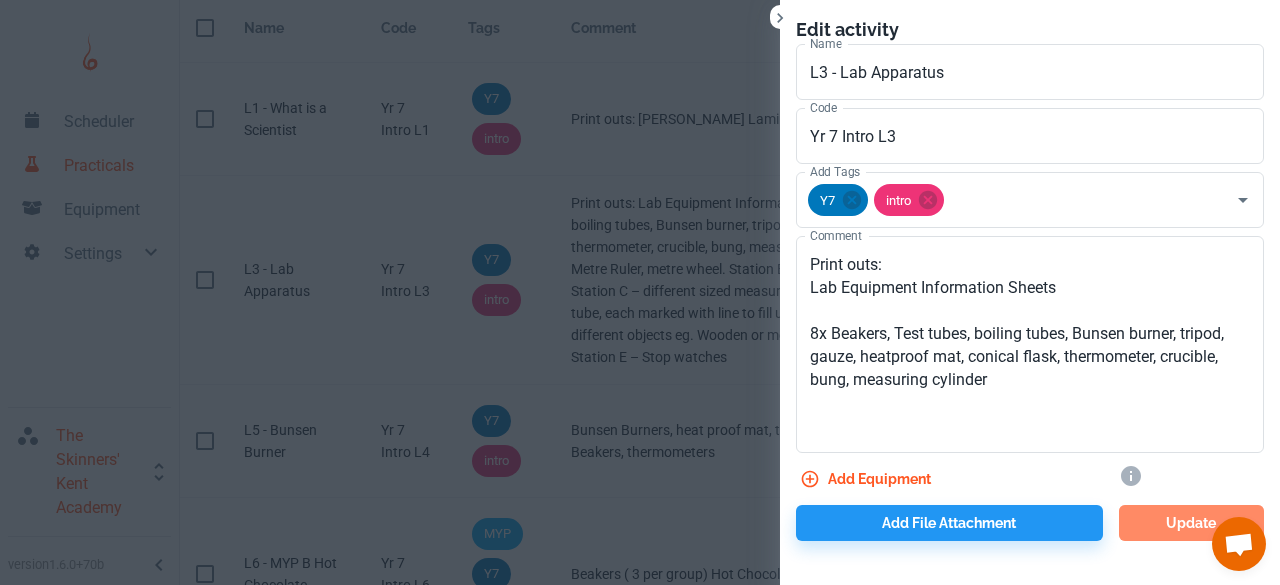 click on "Update" at bounding box center (1191, 523) 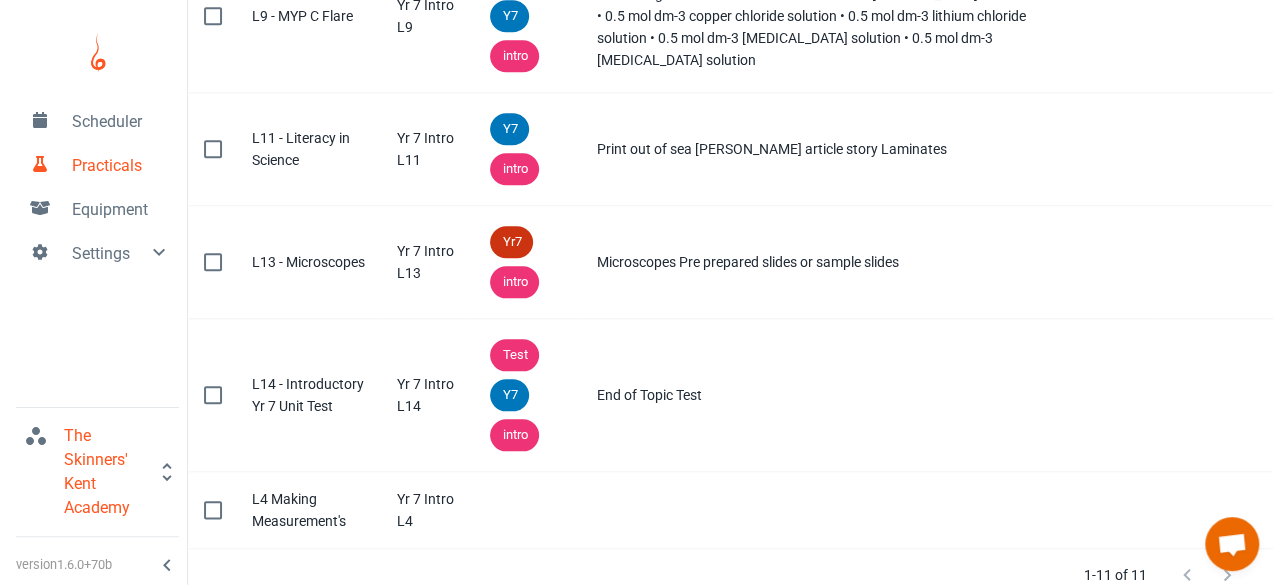 scroll, scrollTop: 923, scrollLeft: 0, axis: vertical 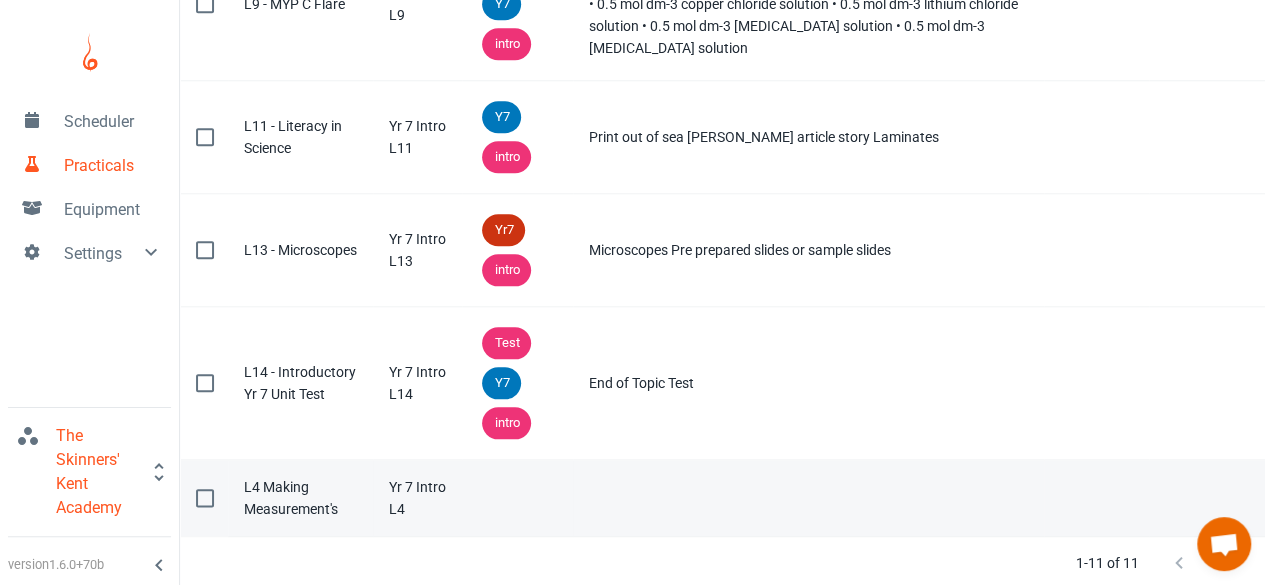 click on "Tags" at bounding box center (517, 498) 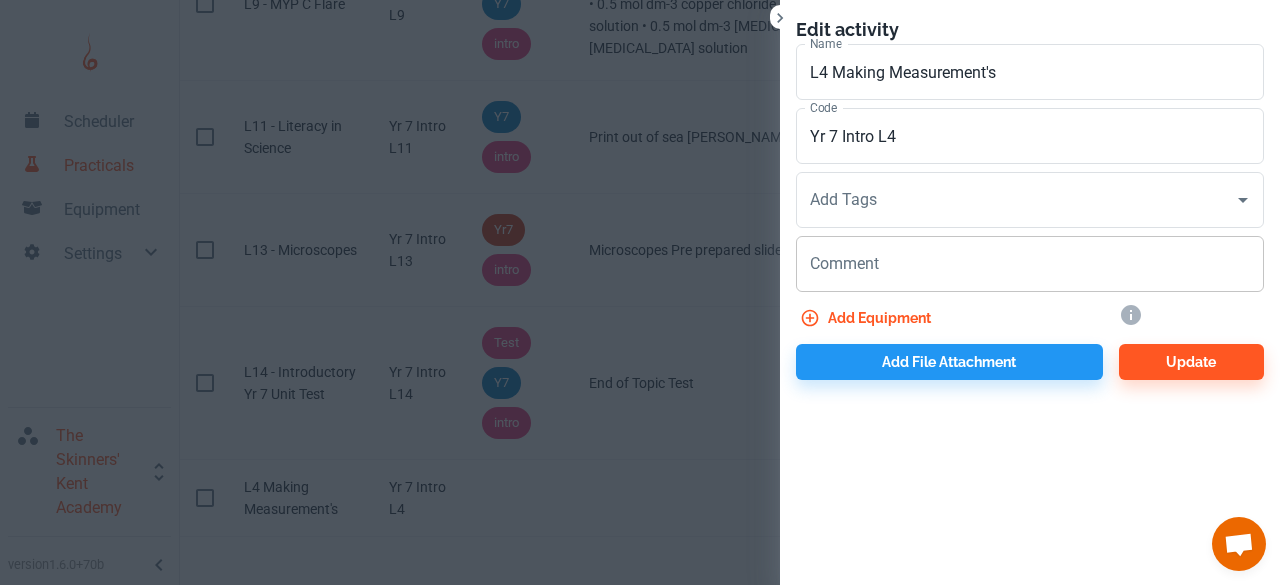 click on "x Comment" at bounding box center [1030, 264] 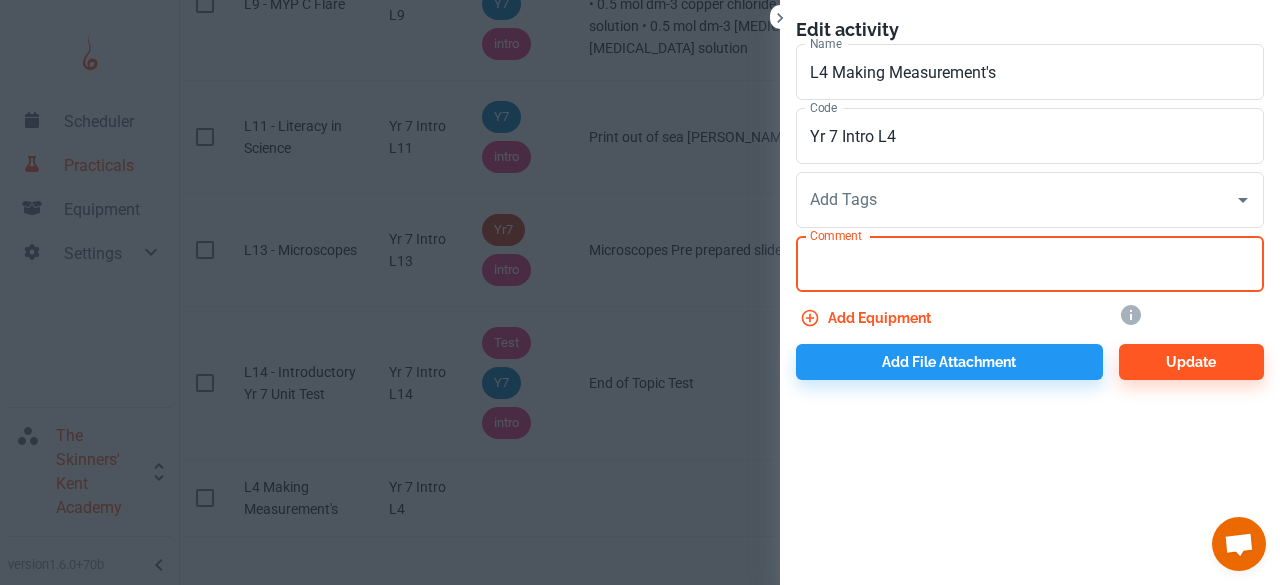 paste on "Station A – 30 cm Ruler, Metre Ruler, metre wheel.
Station B – Thermometer, 5x beaker, kettle.
Station C – different sized measuring cylinder, milk bottle, boiling tube, test tube, each marked with line to fill up to in permanent marker
Station D – different objects eg. Wooden or metal blocks, rocks. Weighing scales
Station E – Stop watches" 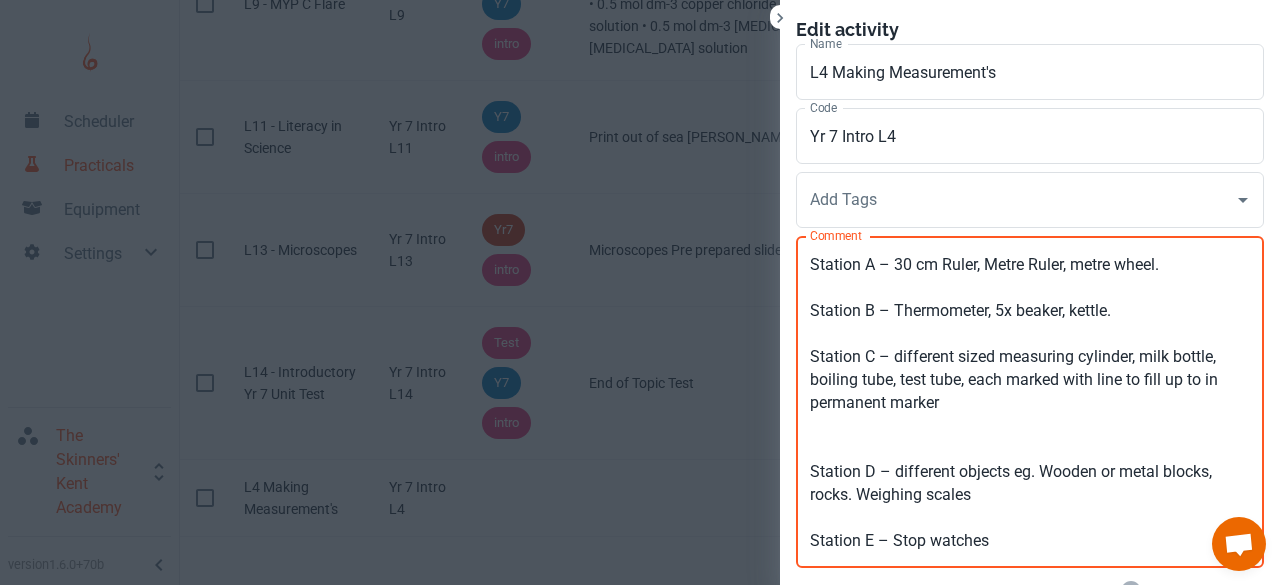 scroll, scrollTop: 86, scrollLeft: 0, axis: vertical 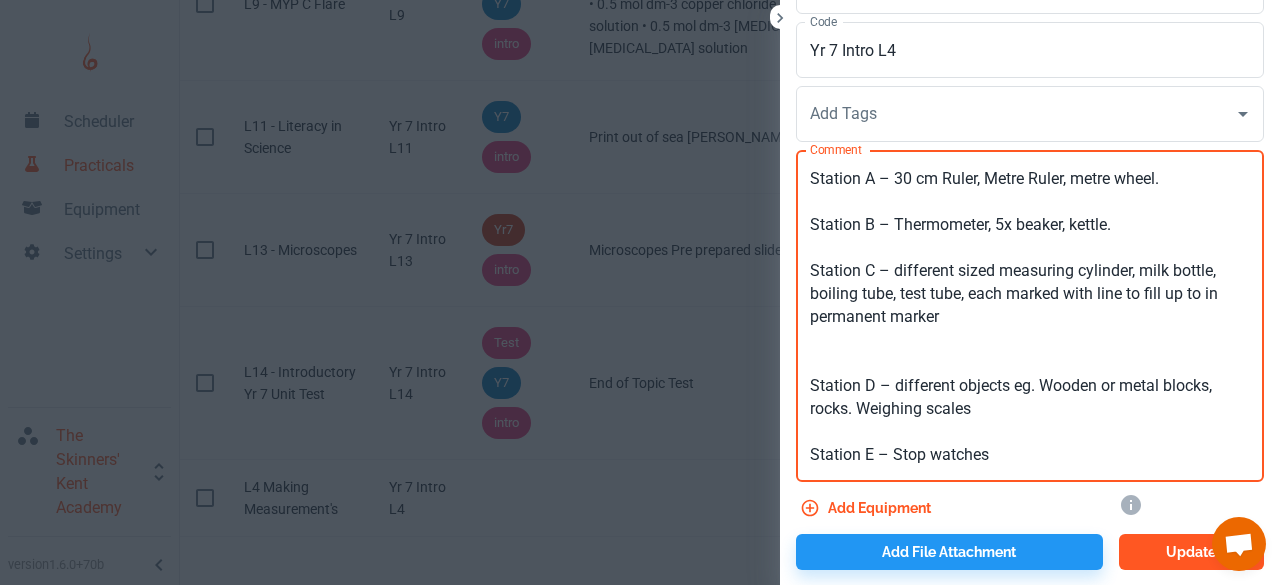 type on "Station A – 30 cm Ruler, Metre Ruler, metre wheel.
Station B – Thermometer, 5x beaker, kettle.
Station C – different sized measuring cylinder, milk bottle, boiling tube, test tube, each marked with line to fill up to in permanent marker
Station D – different objects eg. Wooden or metal blocks, rocks. Weighing scales
Station E – Stop watches" 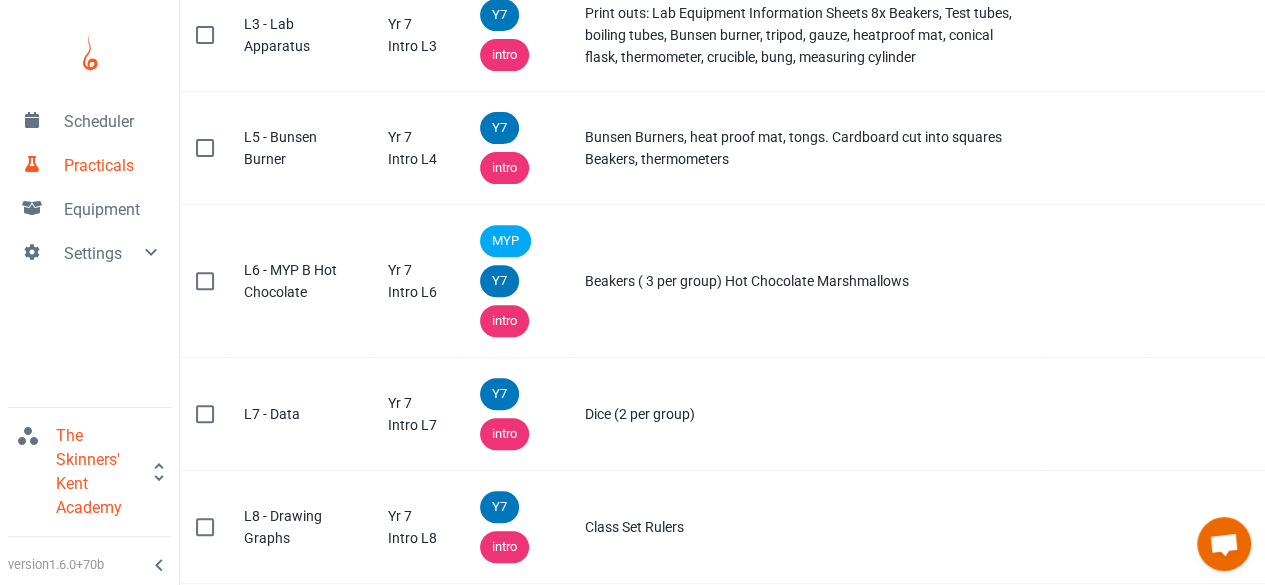 scroll, scrollTop: 220, scrollLeft: 0, axis: vertical 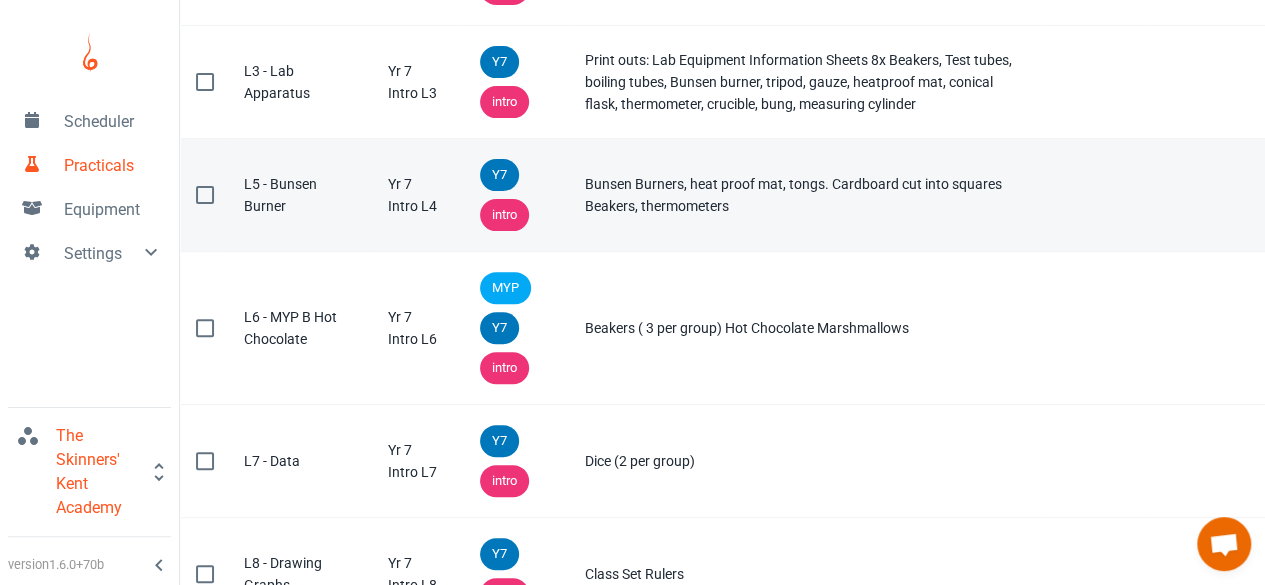 click on "Yr 7 Intro L4" at bounding box center (416, 195) 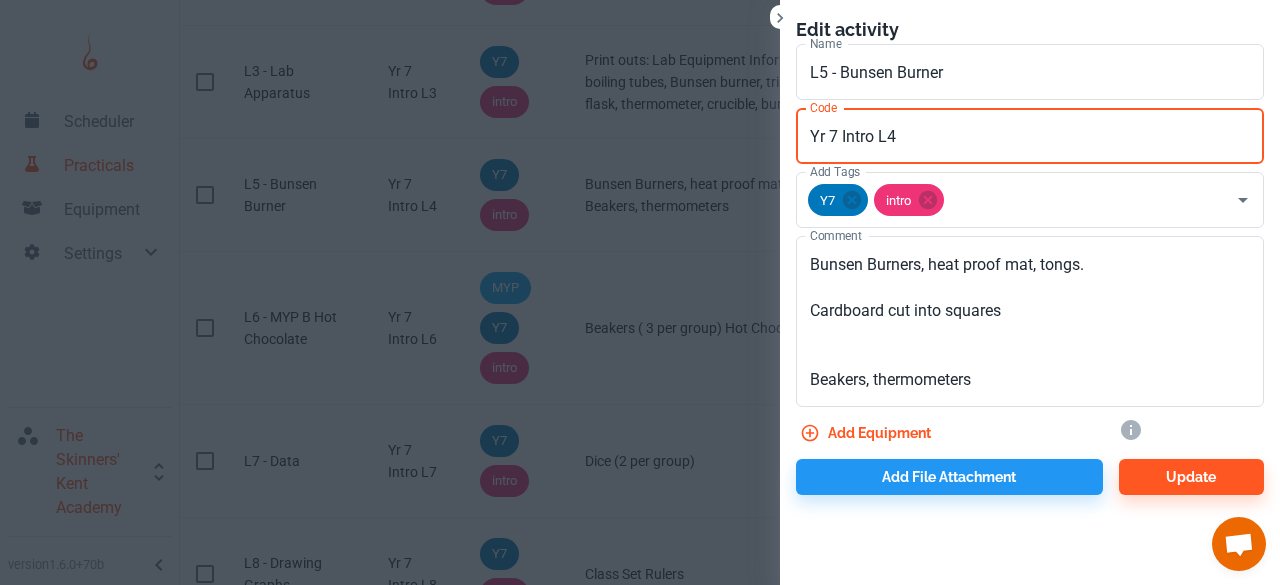 click on "Yr 7 Intro L4" at bounding box center (1030, 136) 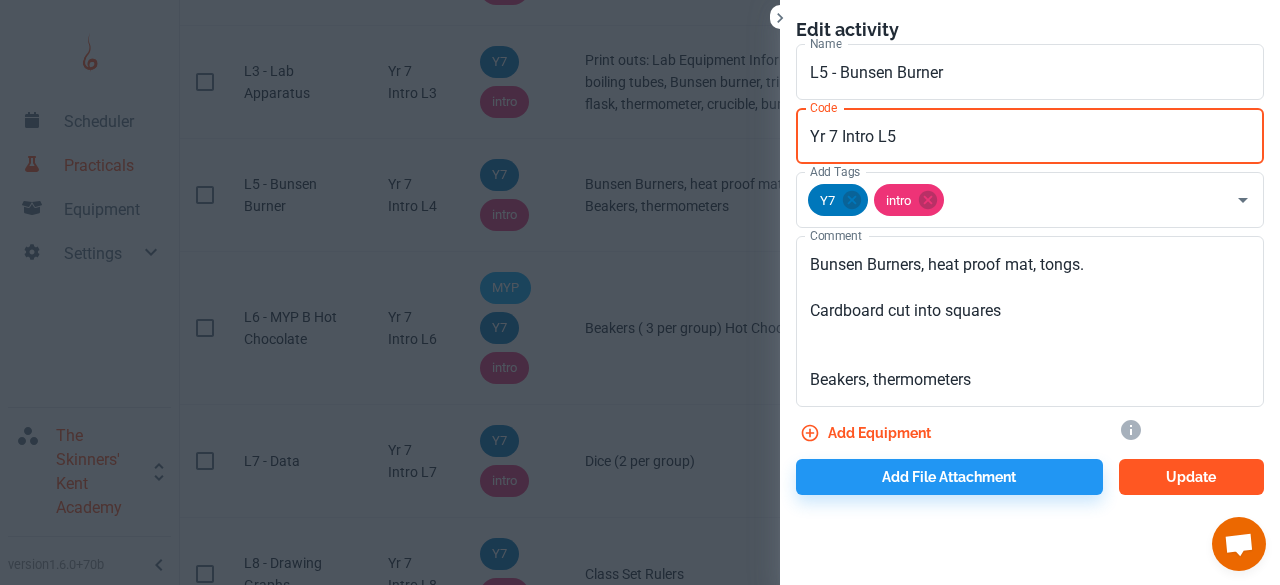 type on "Yr 7 Intro L5" 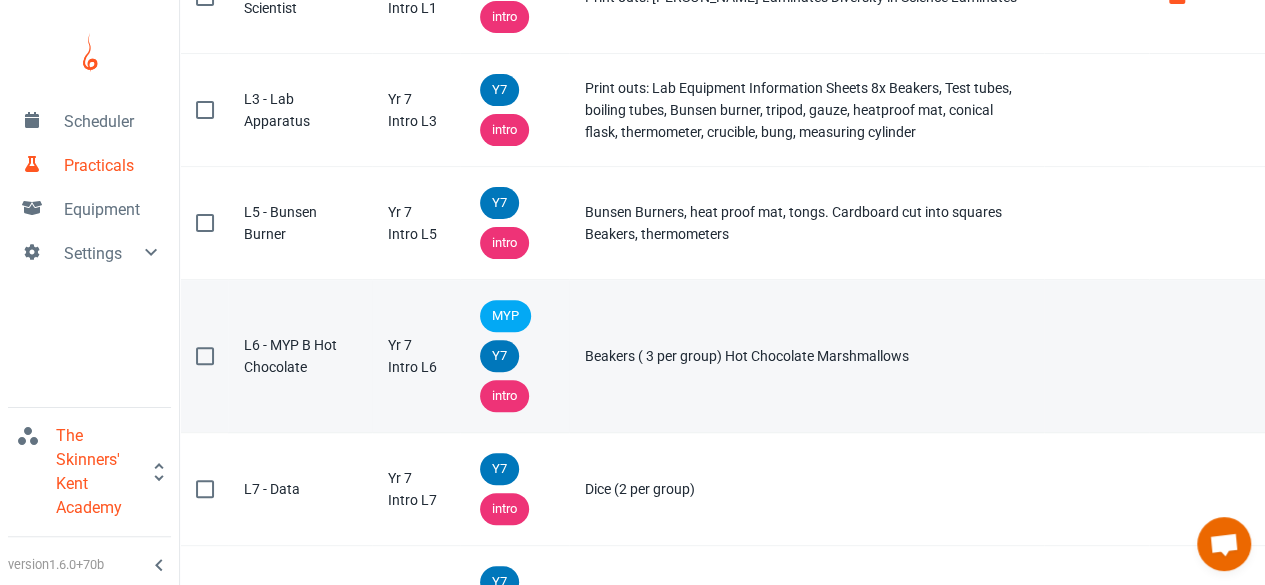 scroll, scrollTop: 193, scrollLeft: 0, axis: vertical 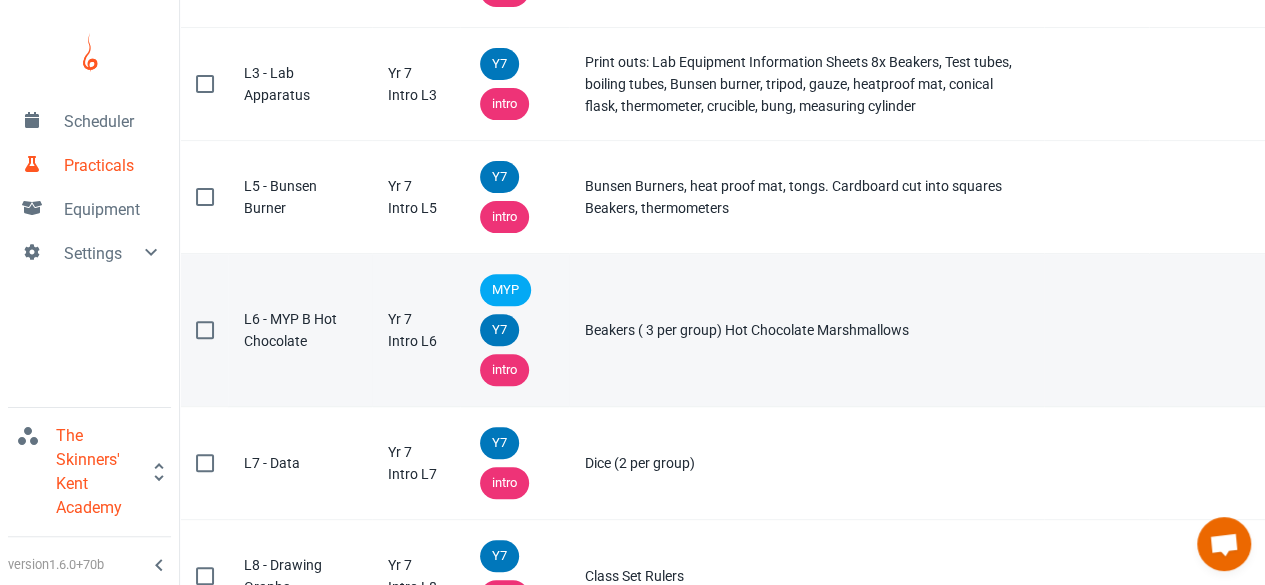 click on "L6 - MYP B Hot Chocolate" at bounding box center (300, 330) 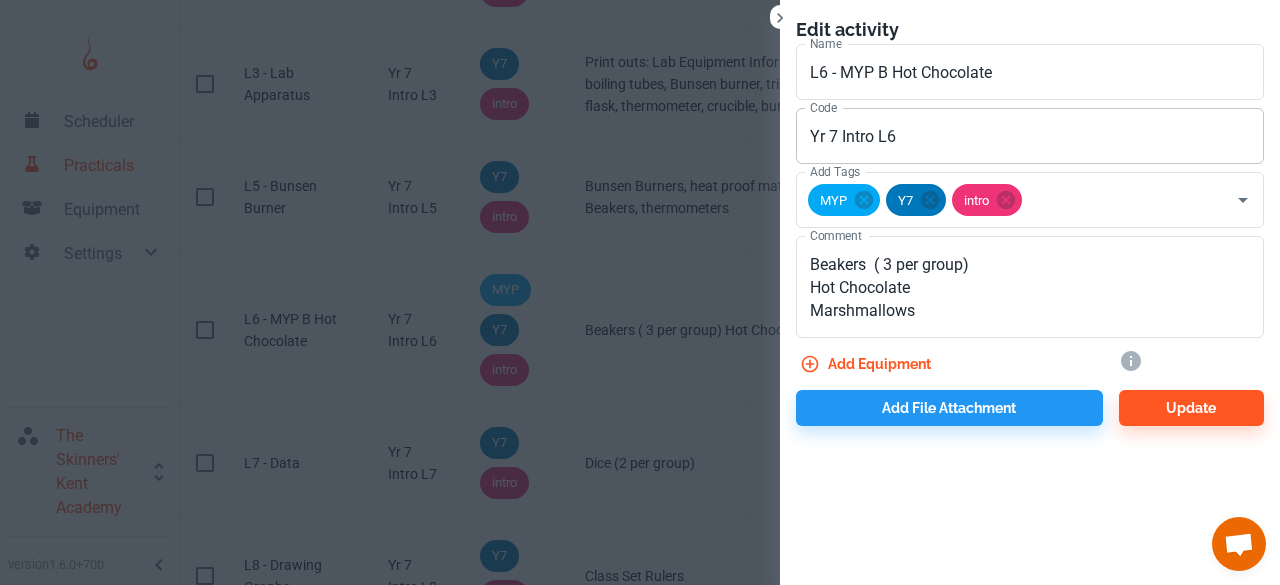 click on "Yr 7 Intro L6" at bounding box center (1030, 136) 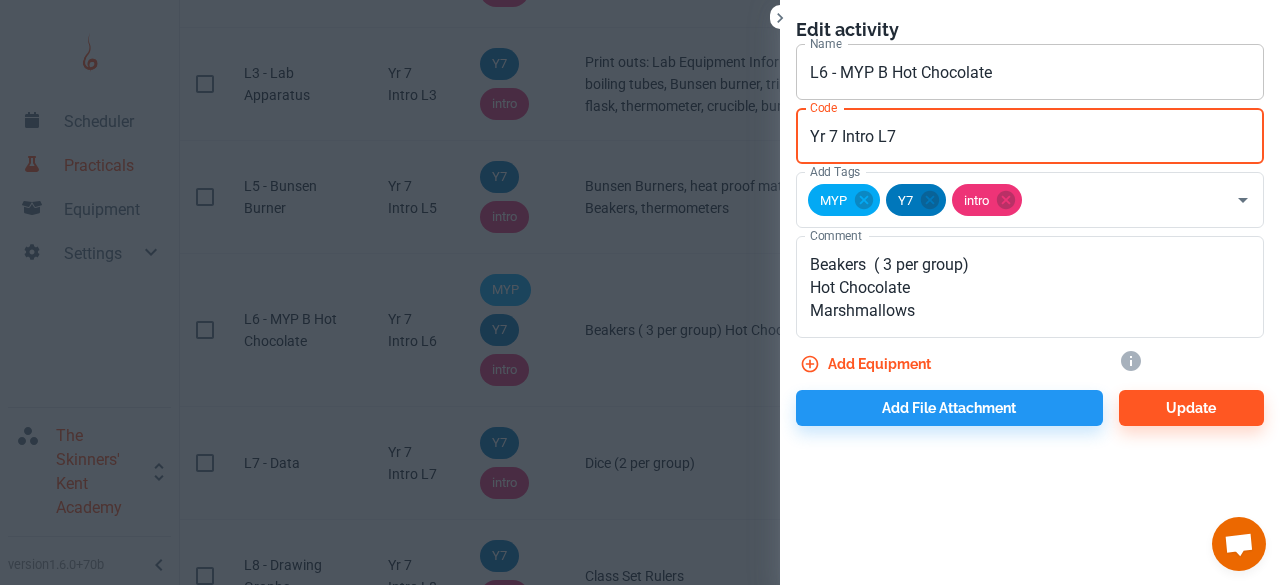 type on "Yr 7 Intro L7" 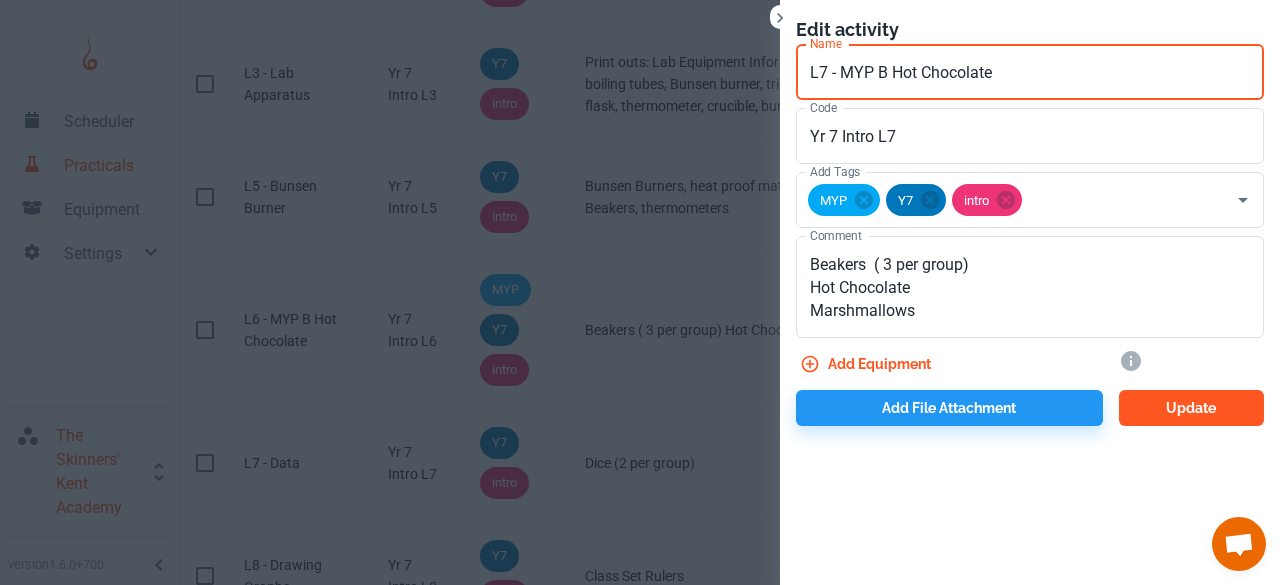 type on "L7 - MYP B Hot Chocolate" 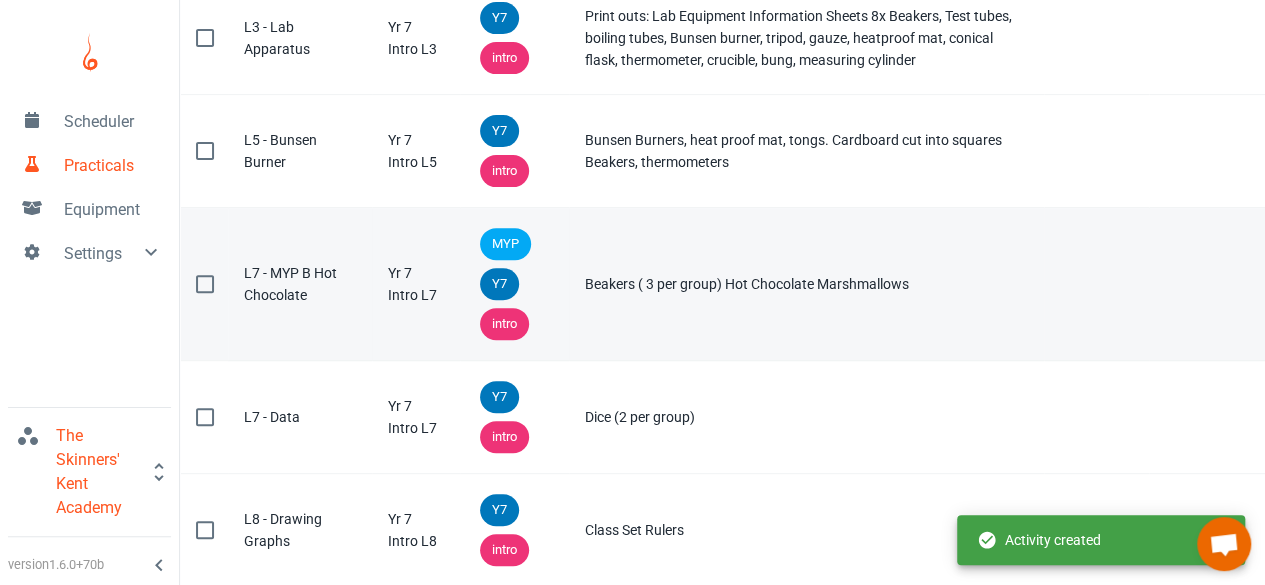 scroll, scrollTop: 267, scrollLeft: 0, axis: vertical 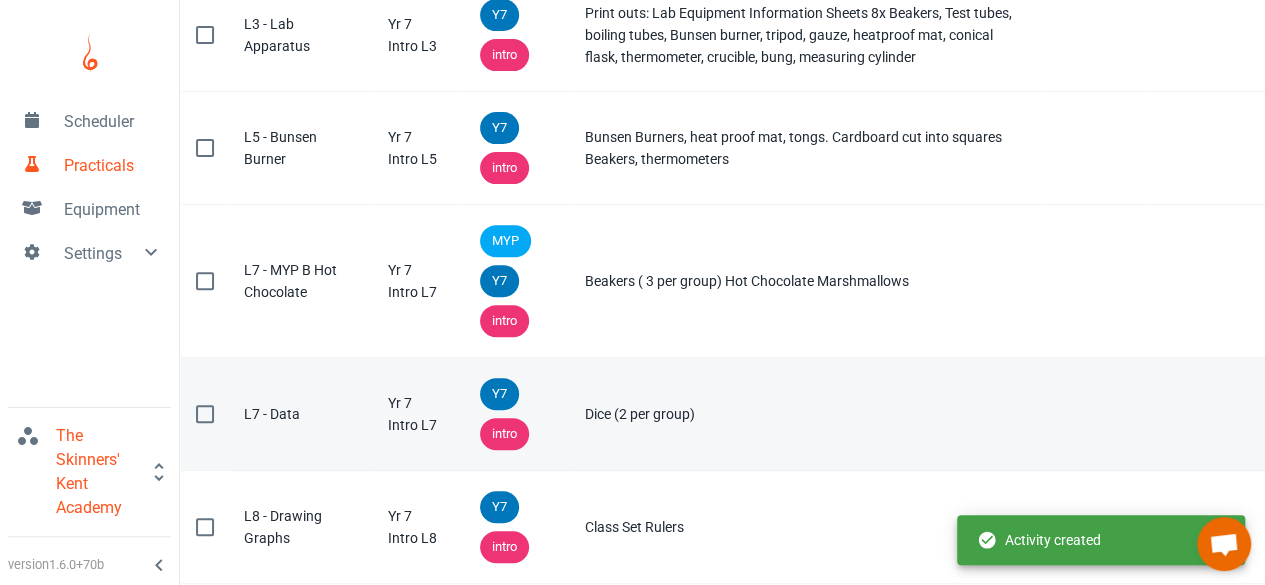 click on "Yr 7 Intro L7" at bounding box center [416, 414] 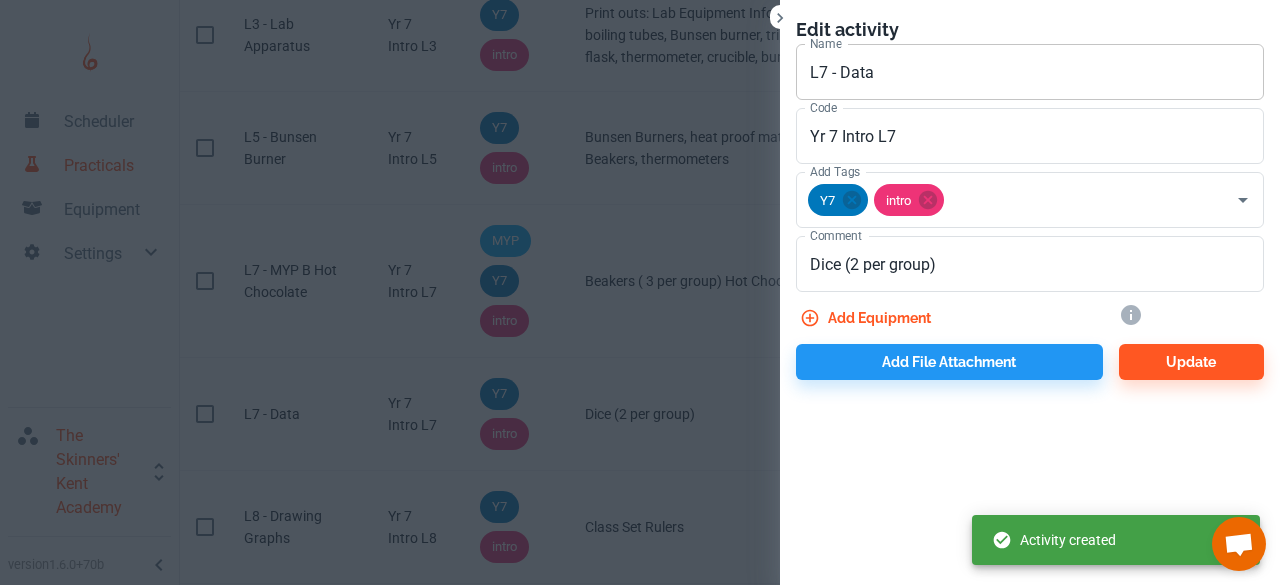 click on "L7 - Data" at bounding box center [1030, 72] 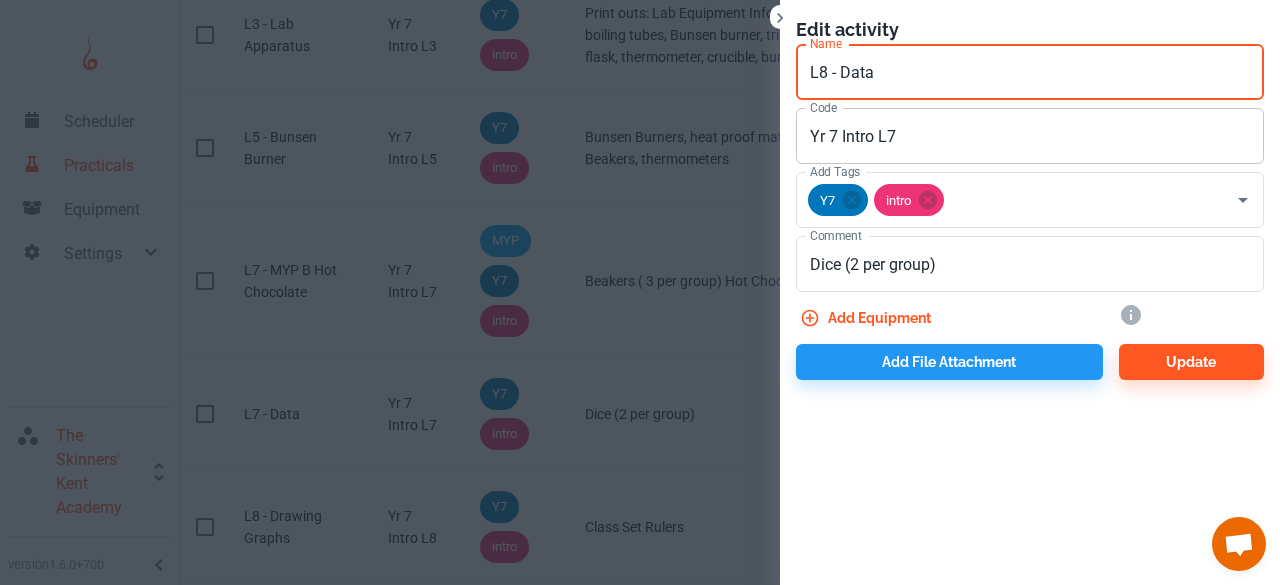 type on "L8 - Data" 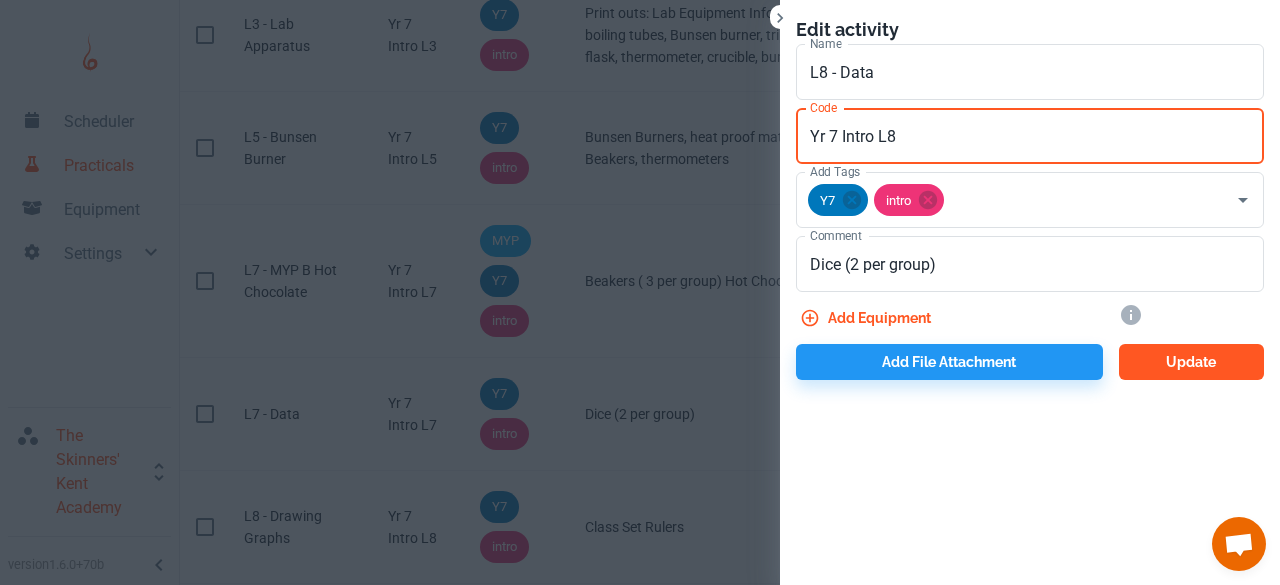 type on "Yr 7 Intro L8" 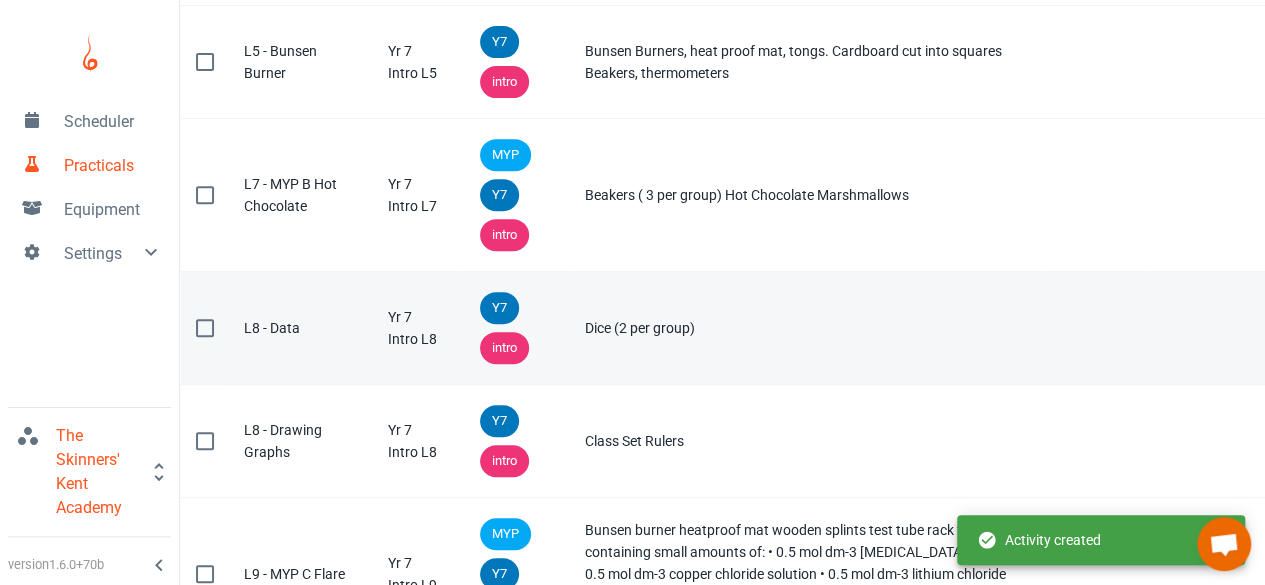 scroll, scrollTop: 354, scrollLeft: 0, axis: vertical 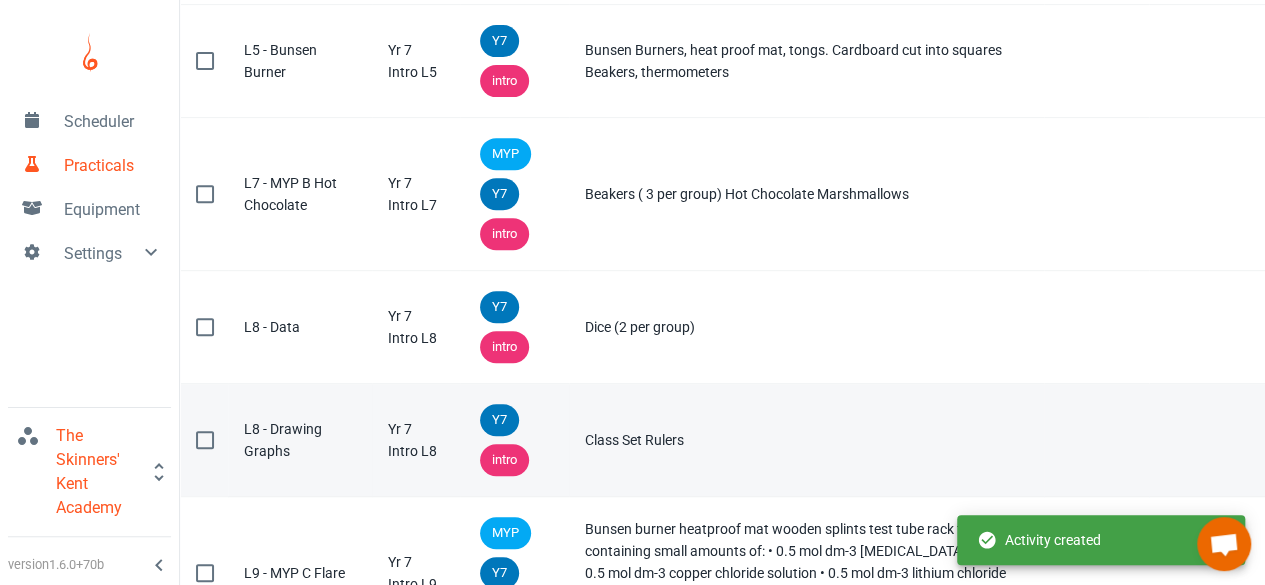 click on "L8 - Drawing Graphs" at bounding box center [300, 440] 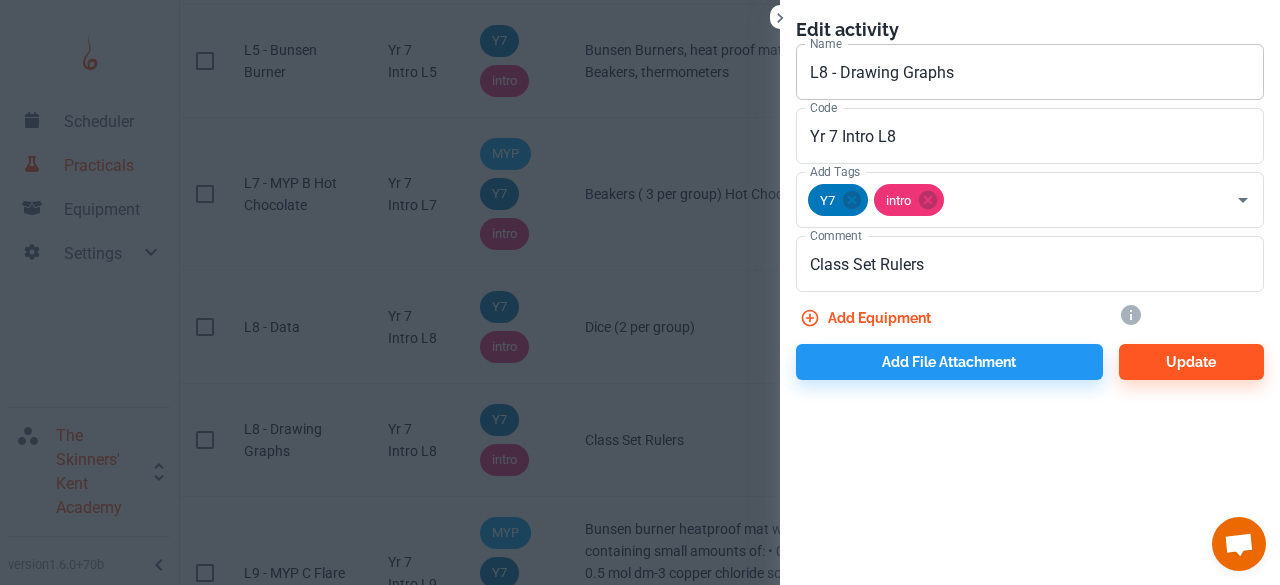 click on "L8 - Drawing Graphs" at bounding box center (1030, 72) 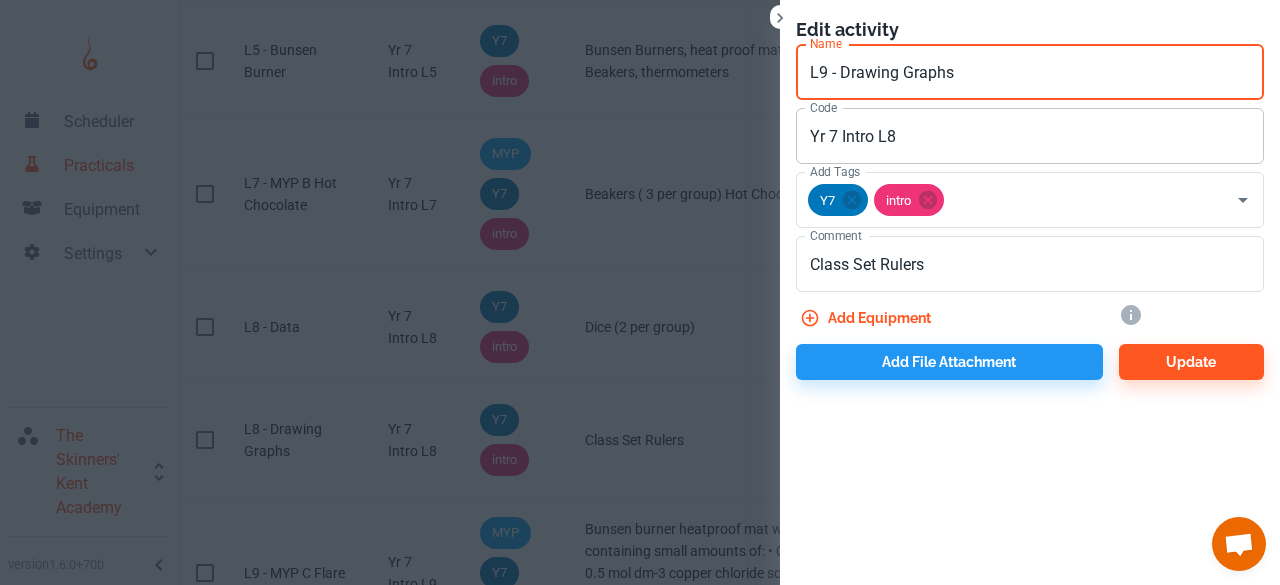 type on "L9 - Drawing Graphs" 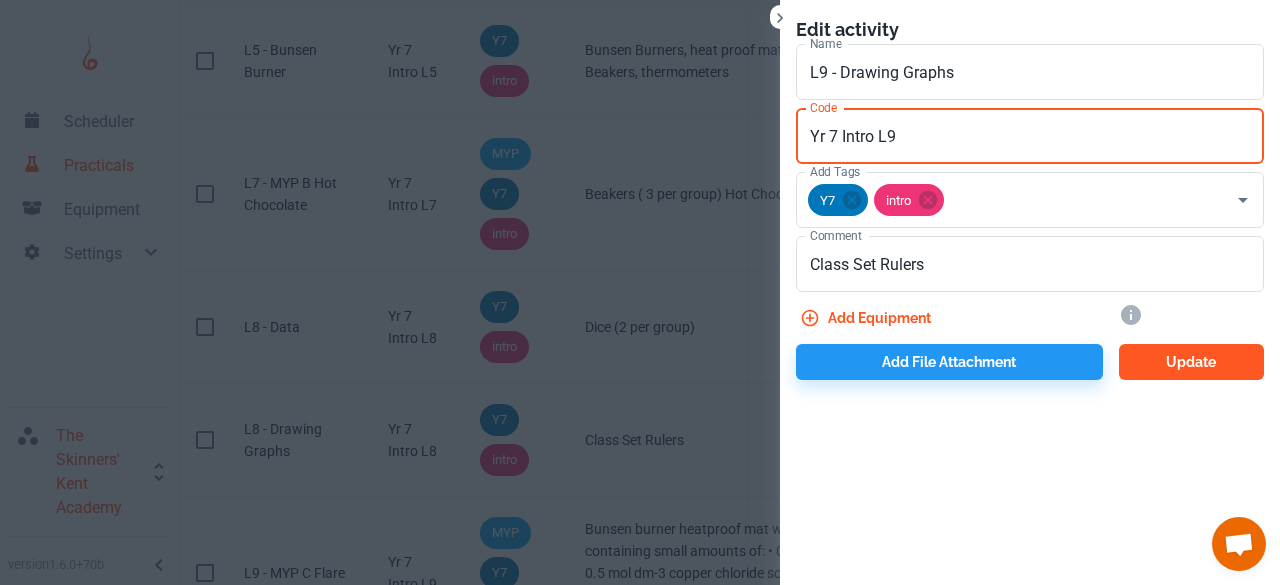 type on "Yr 7 Intro L9" 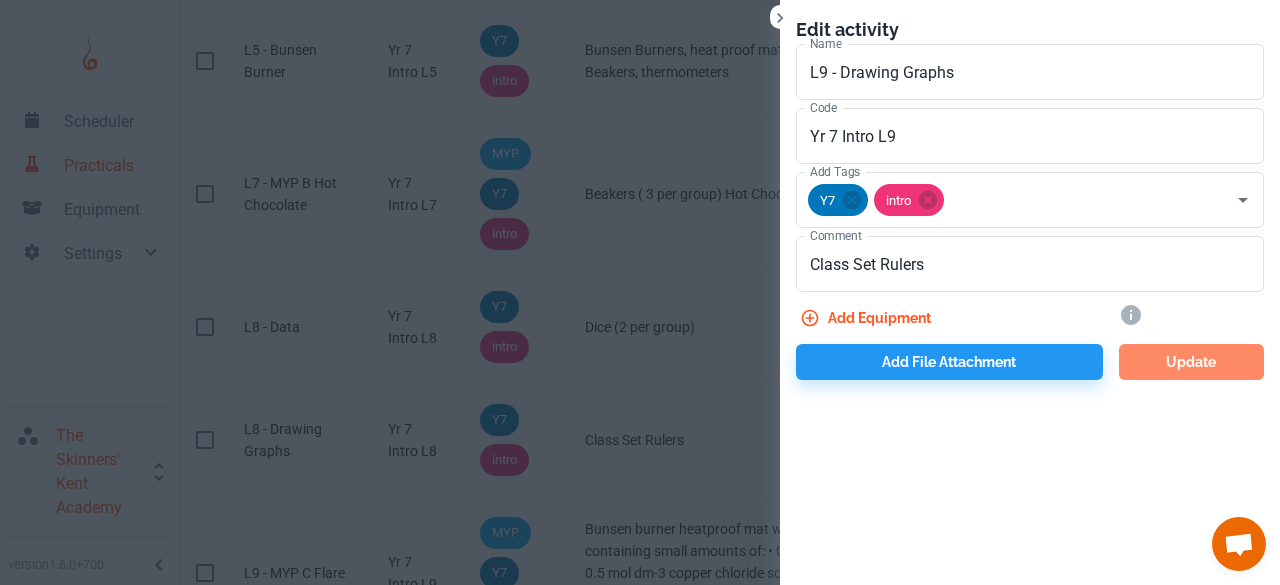 click on "Update" at bounding box center (1191, 362) 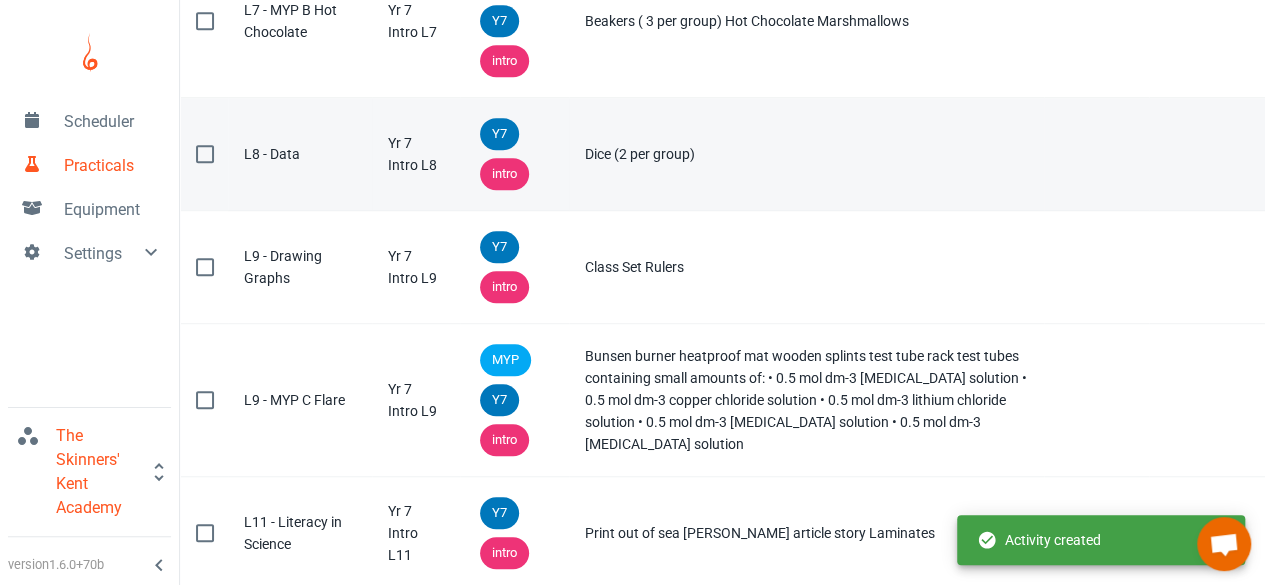 scroll, scrollTop: 529, scrollLeft: 0, axis: vertical 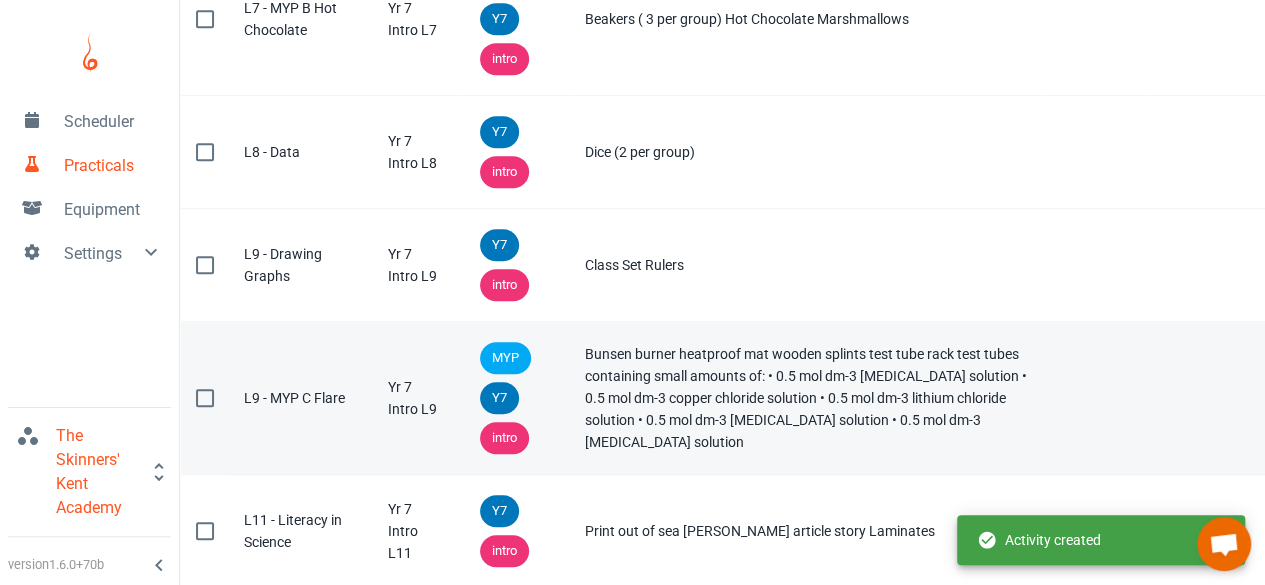 click on "Name L9 - MYP C Flare" at bounding box center (300, 398) 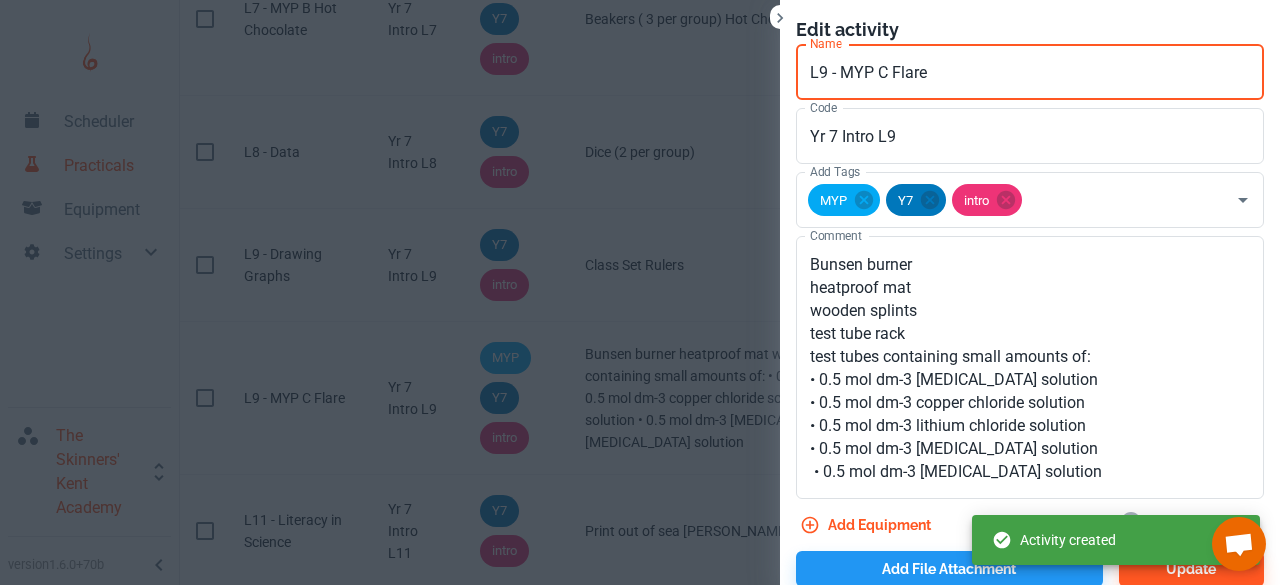 click on "L9 - MYP C Flare" at bounding box center [1030, 72] 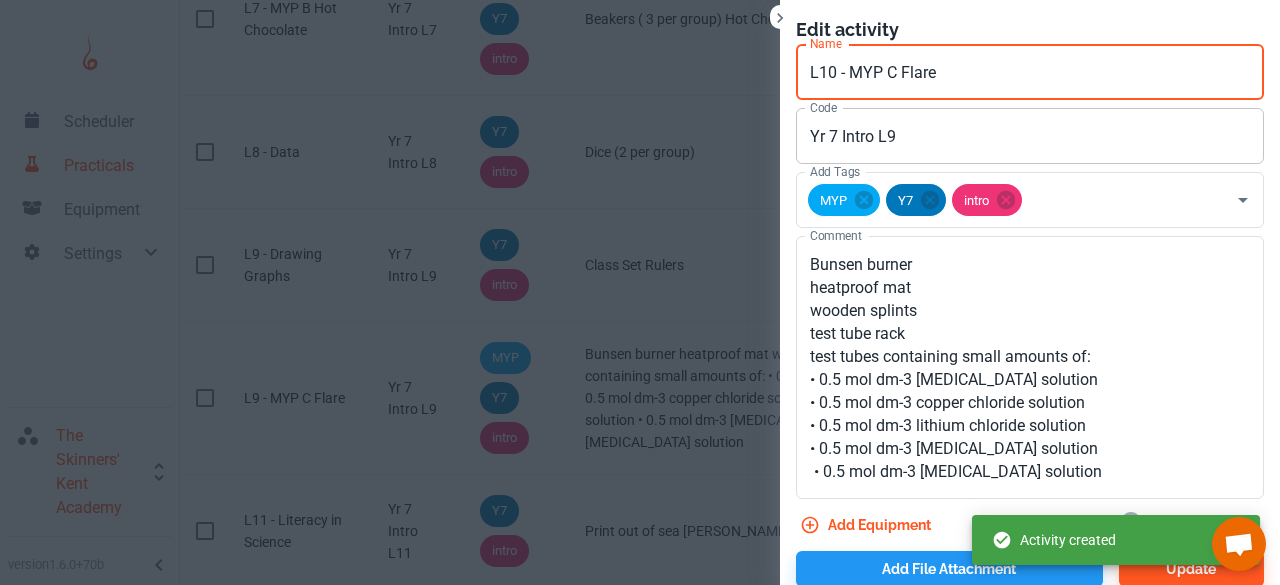 type on "L10 - MYP C Flare" 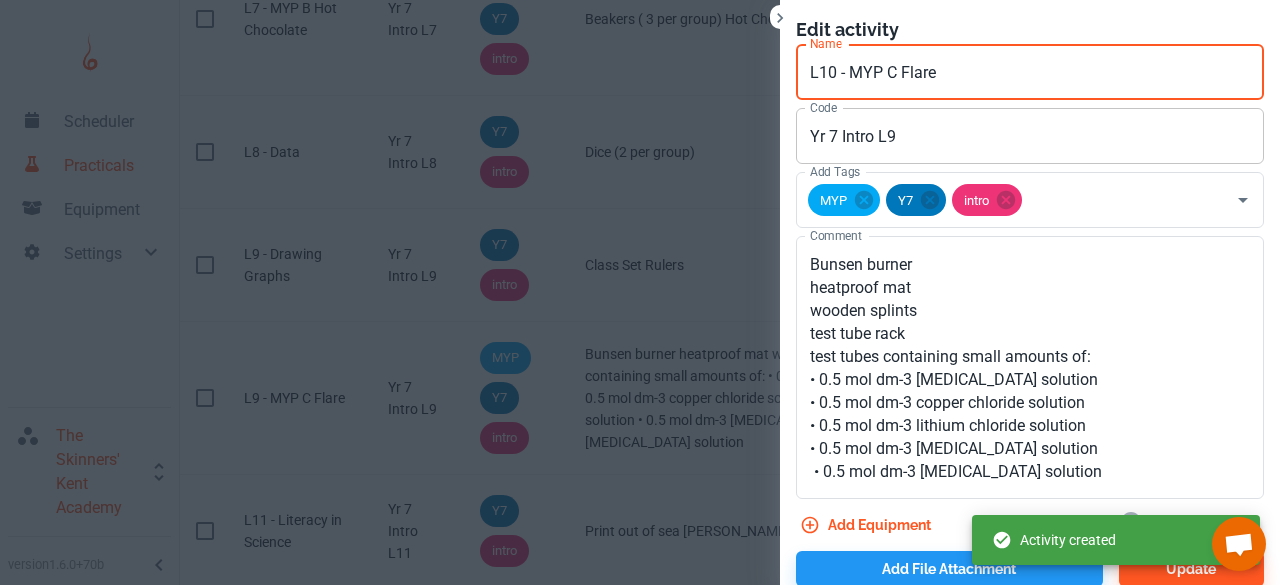 click on "Yr 7 Intro L9" at bounding box center (1030, 136) 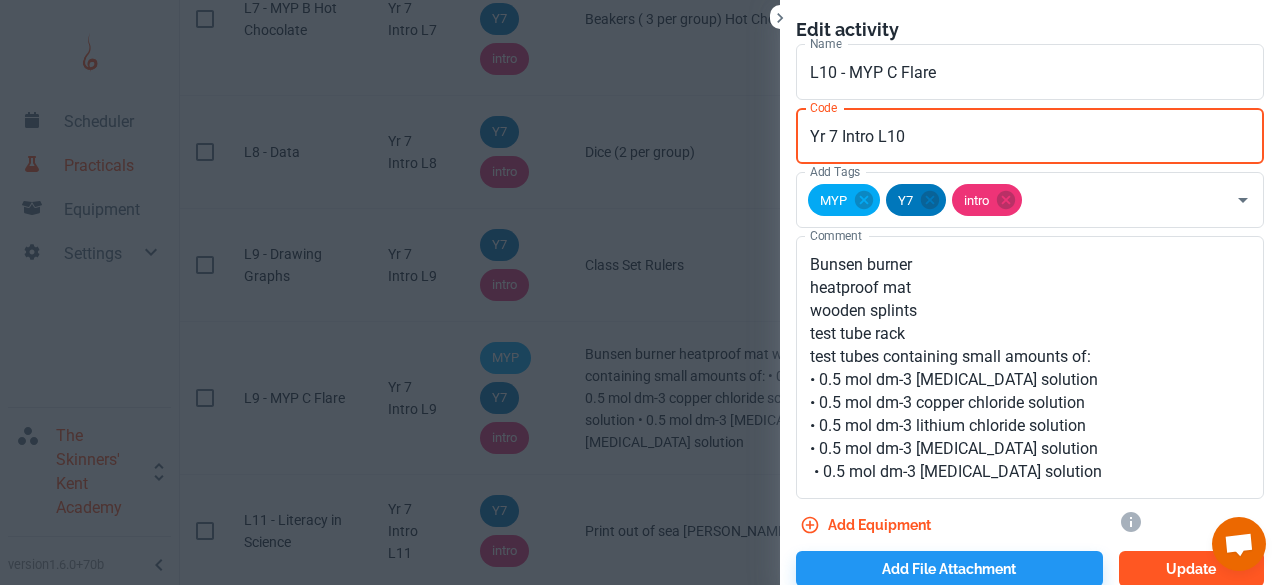 type on "Yr 7 Intro L10" 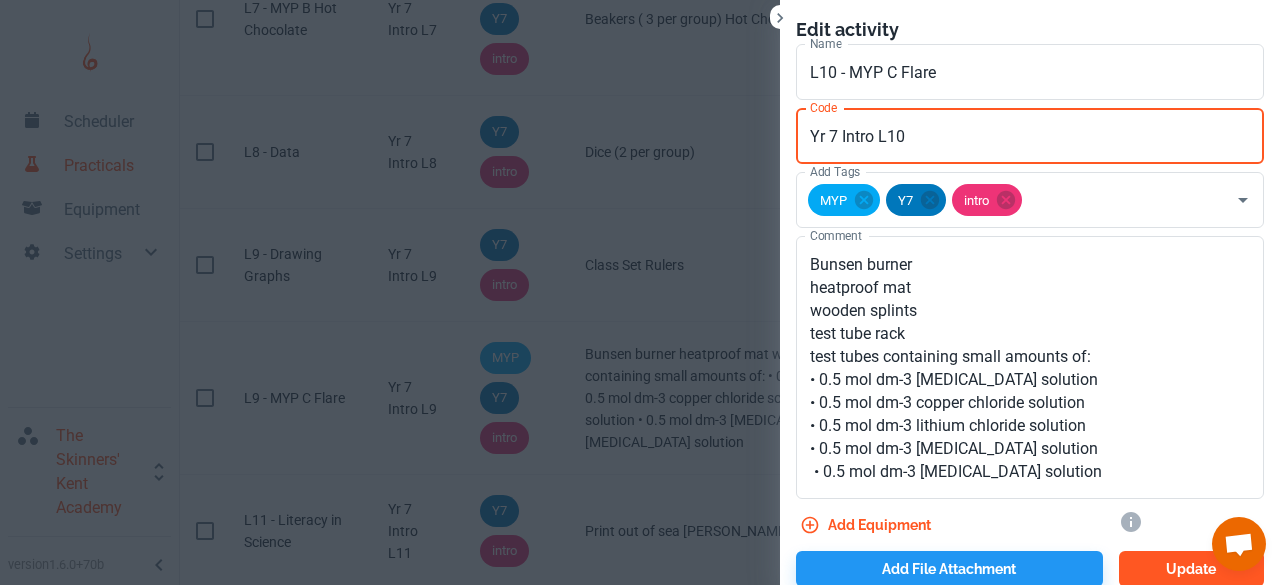 click on "Update" at bounding box center [1191, 569] 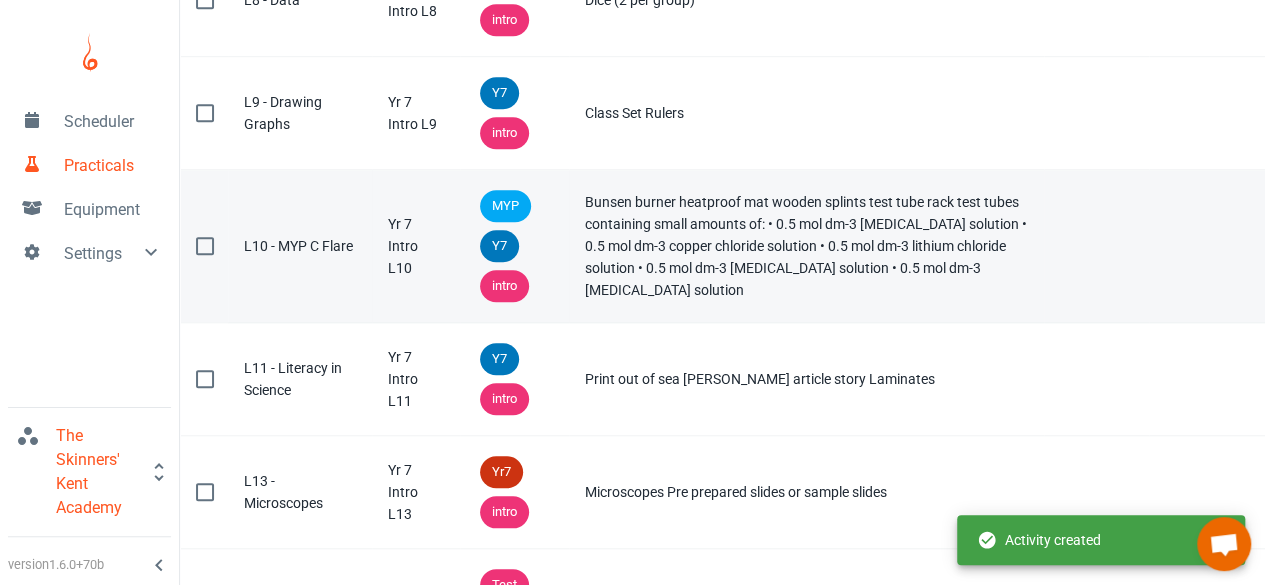 scroll, scrollTop: 691, scrollLeft: 0, axis: vertical 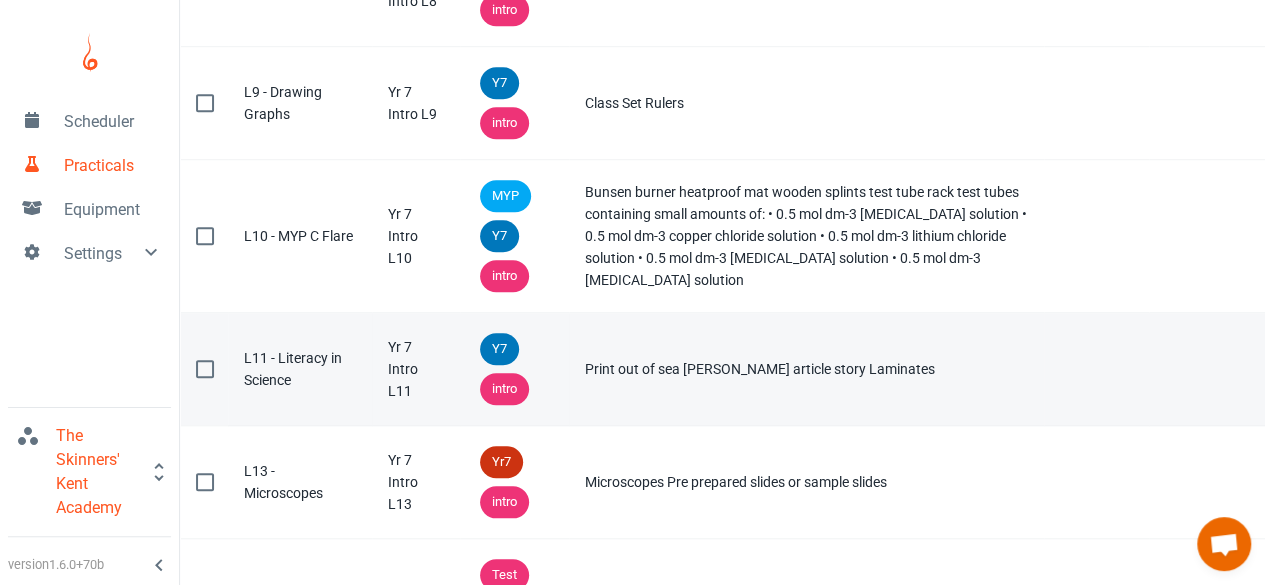 click on "L11 - Literacy in Science" at bounding box center [300, 369] 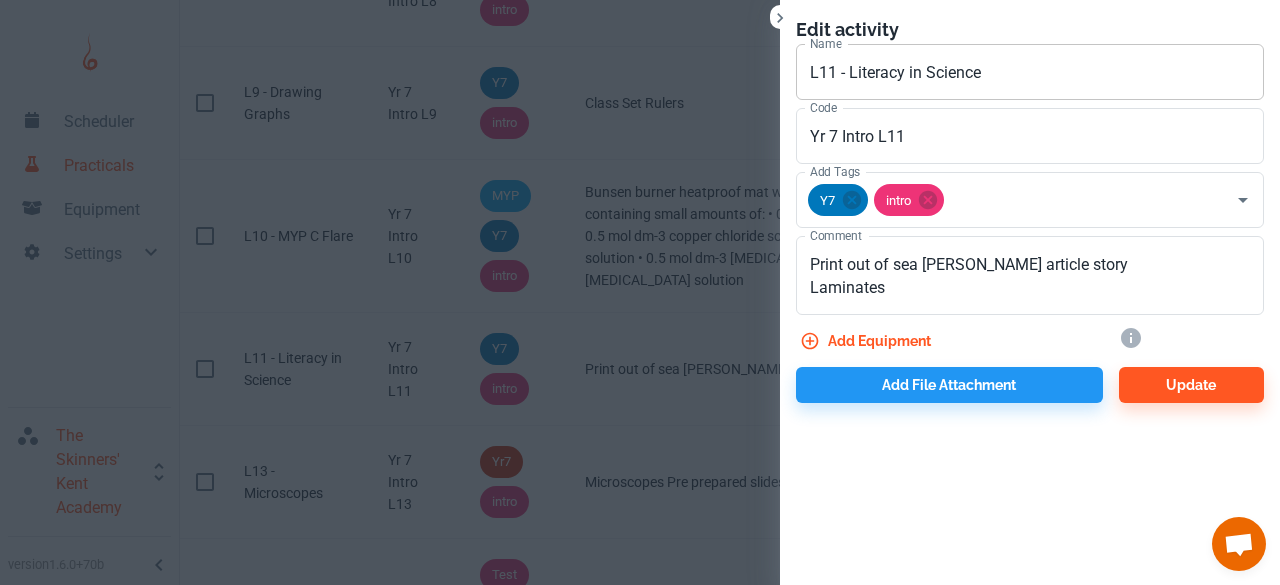 click on "L11 - Literacy in Science" at bounding box center [1030, 72] 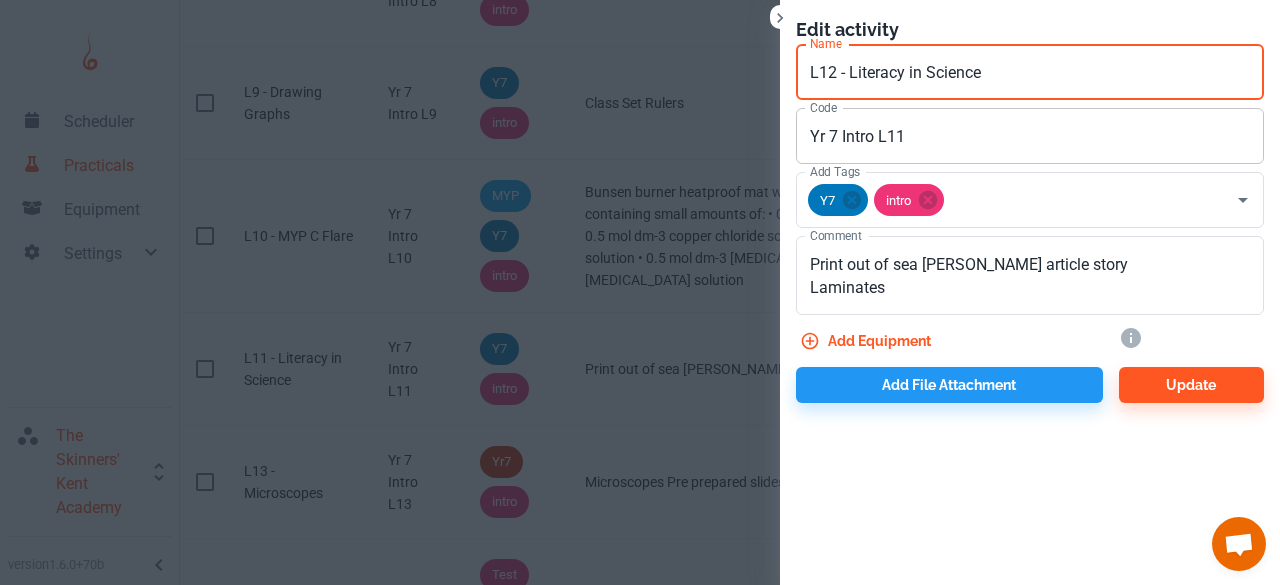 type on "L12 - Literacy in Science" 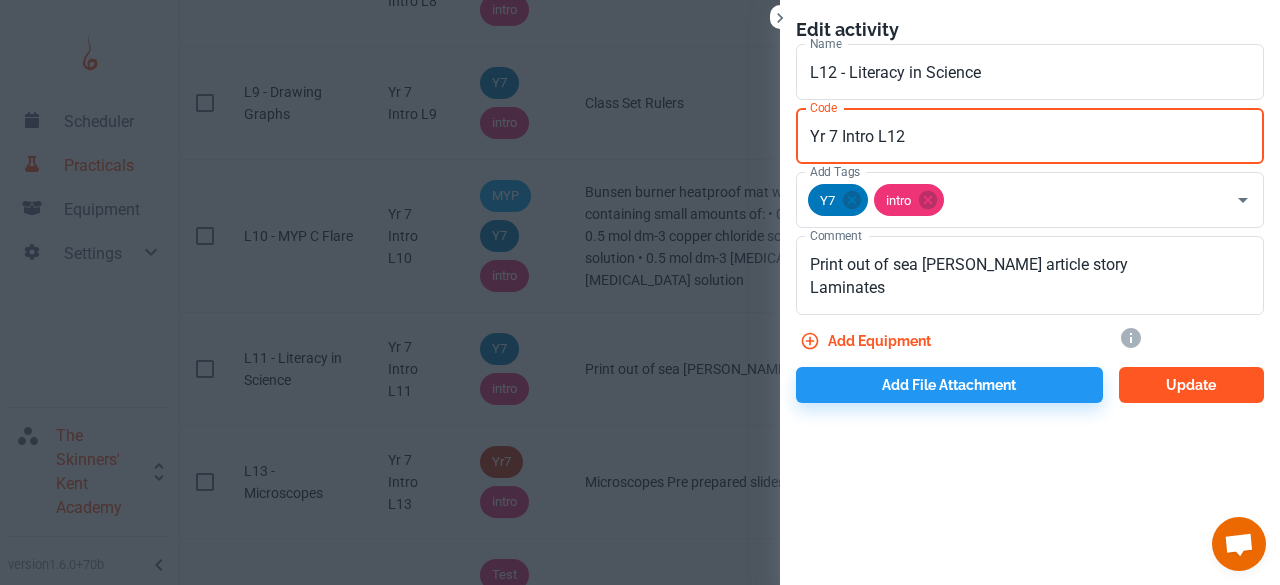 type on "Yr 7 Intro L12" 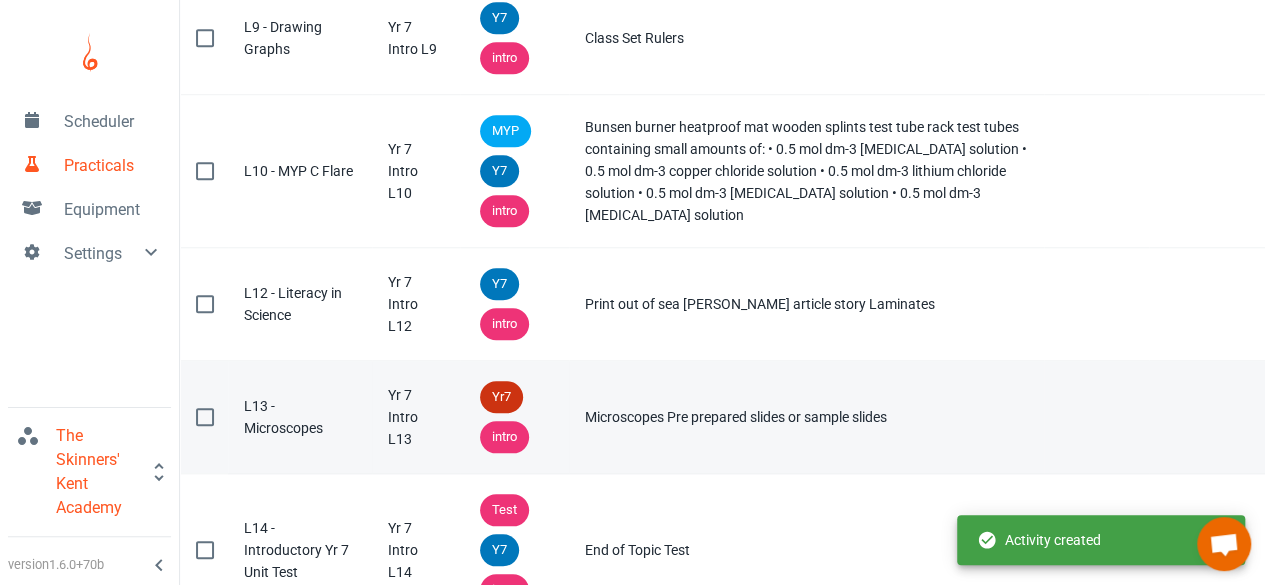 scroll, scrollTop: 773, scrollLeft: 0, axis: vertical 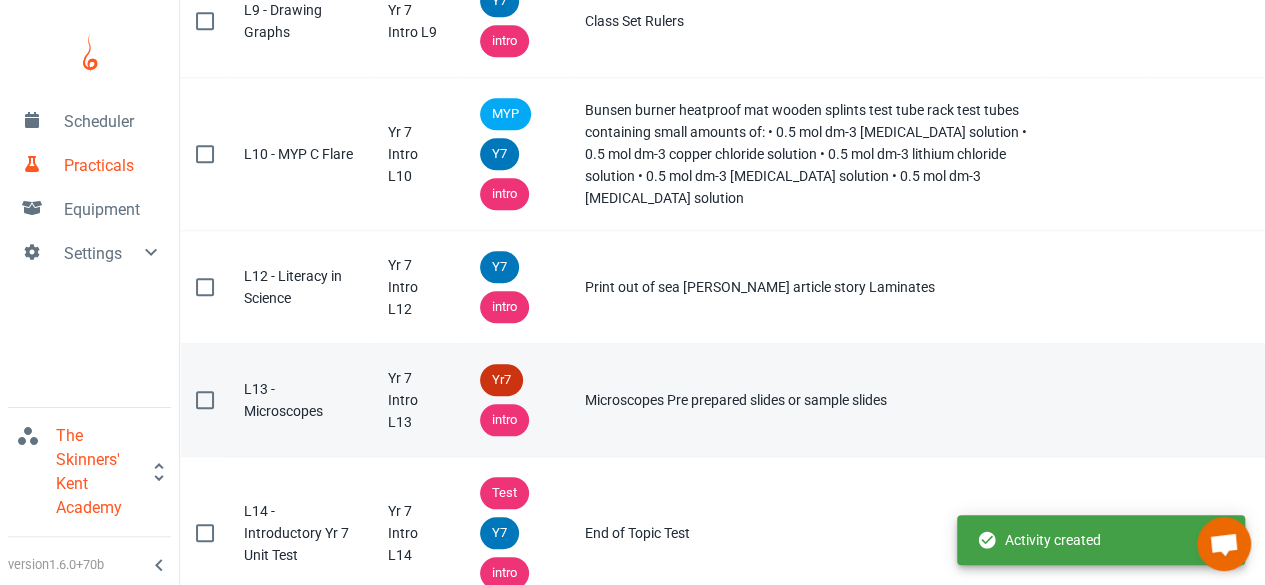 click on "L13 - Microscopes" at bounding box center [300, 400] 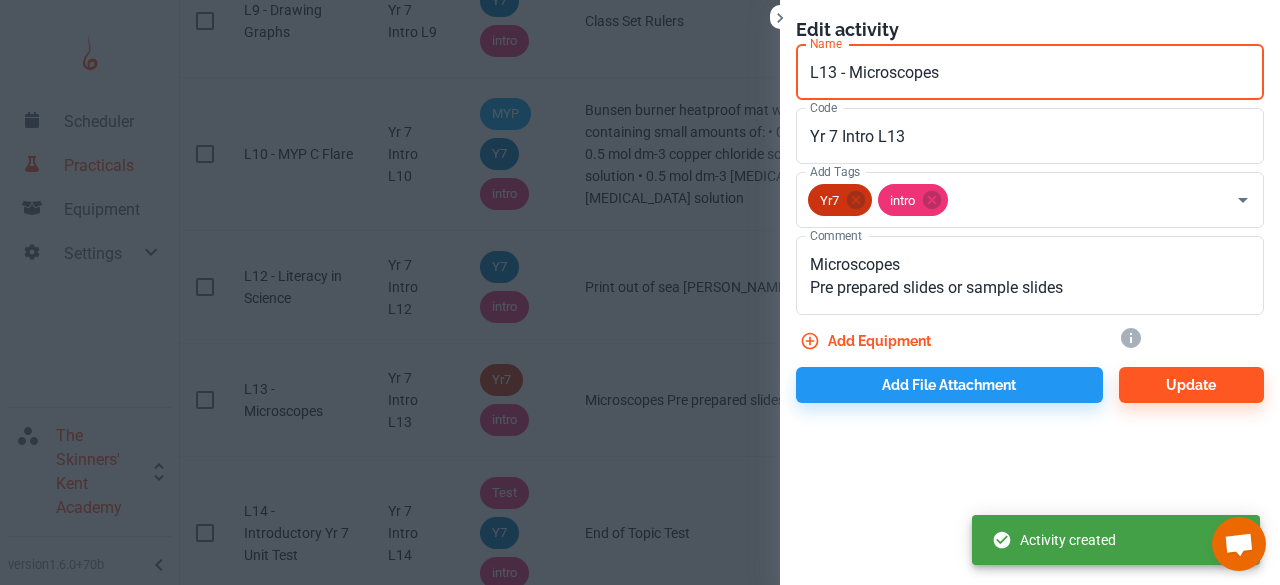 click on "L13 - Microscopes" at bounding box center (1030, 72) 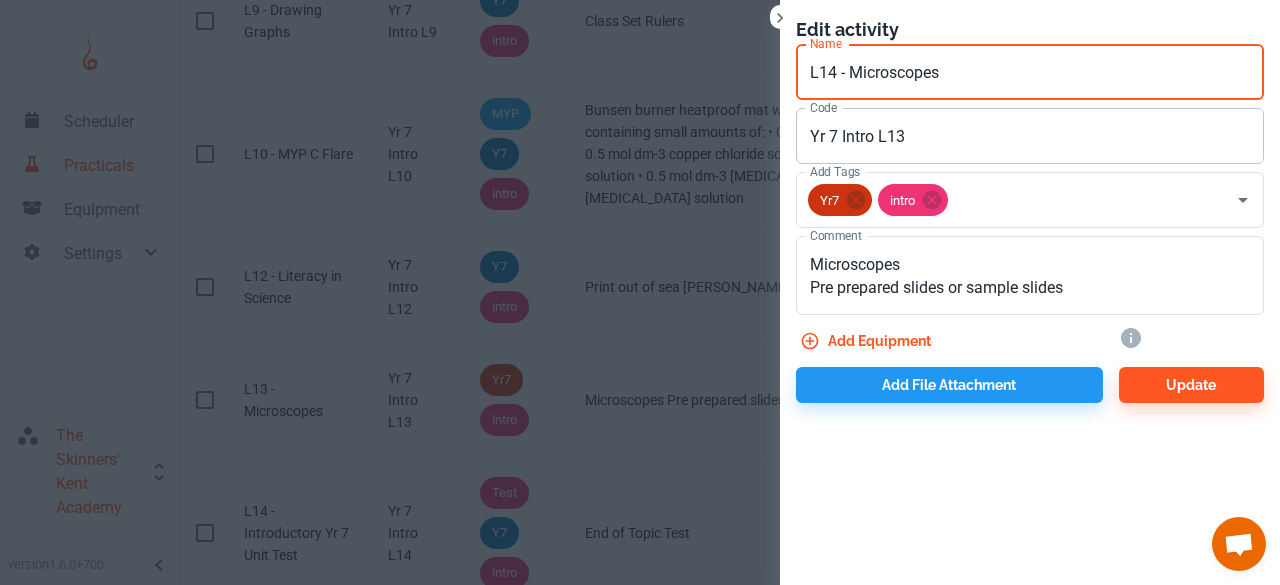 type on "L14 - Microscopes" 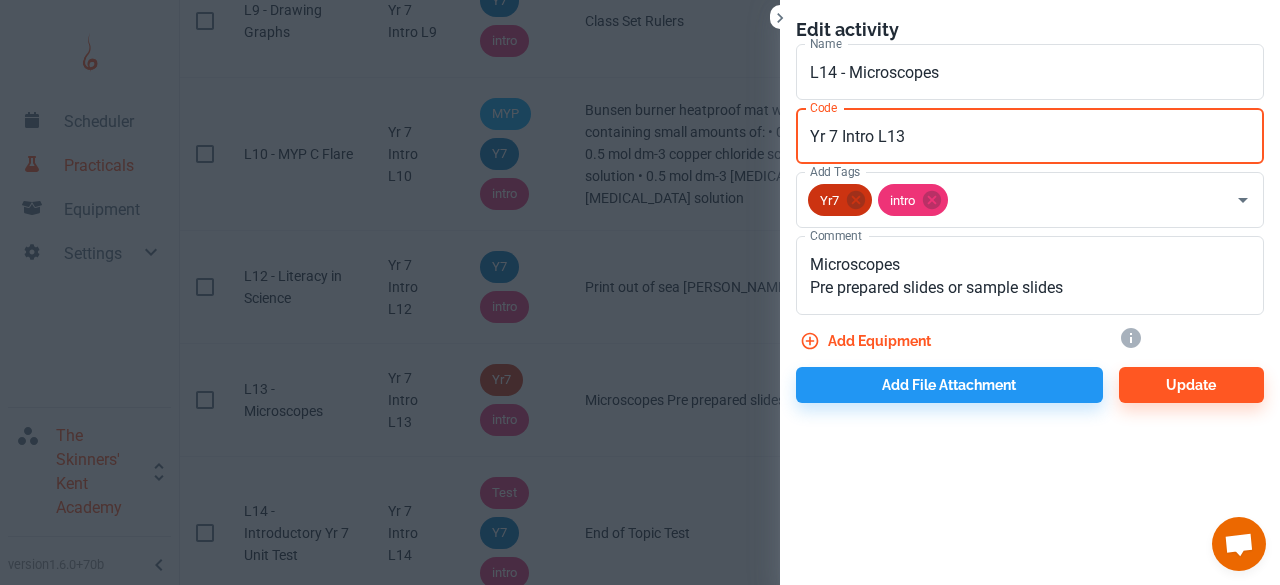 click on "Yr 7 Intro L13" at bounding box center (1030, 136) 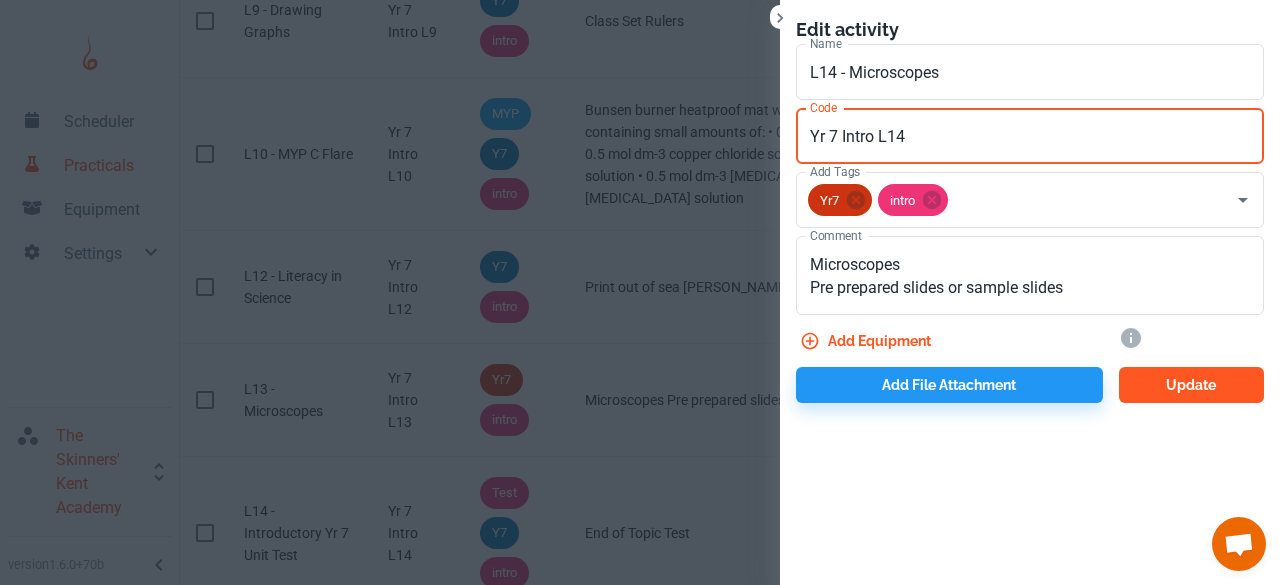 type on "Yr 7 Intro L14" 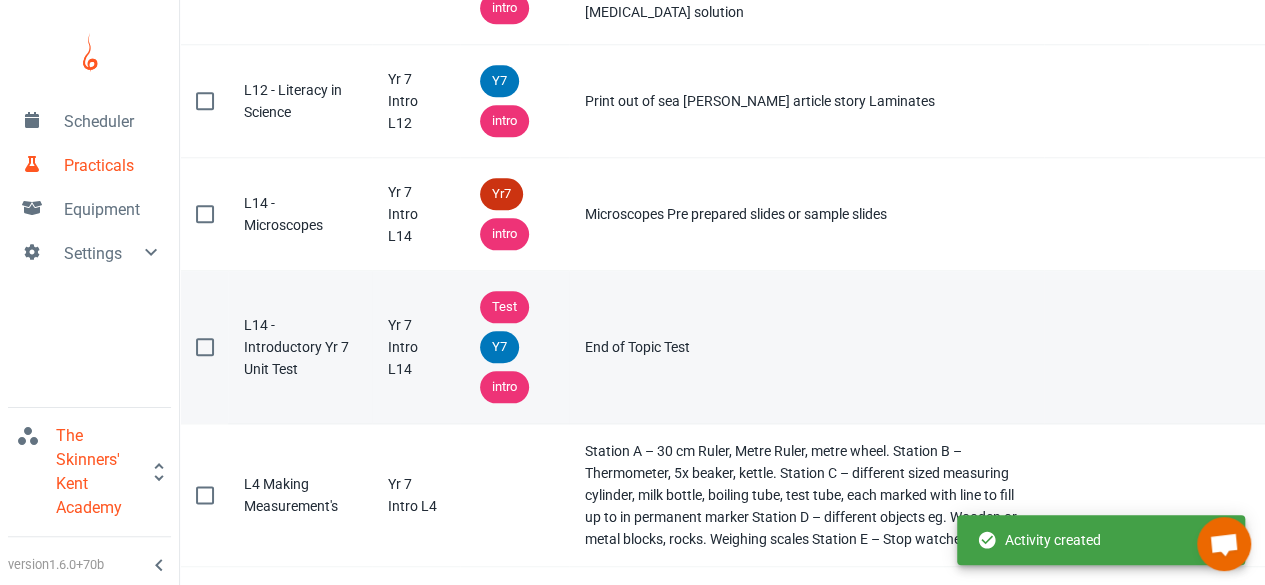 scroll, scrollTop: 978, scrollLeft: 0, axis: vertical 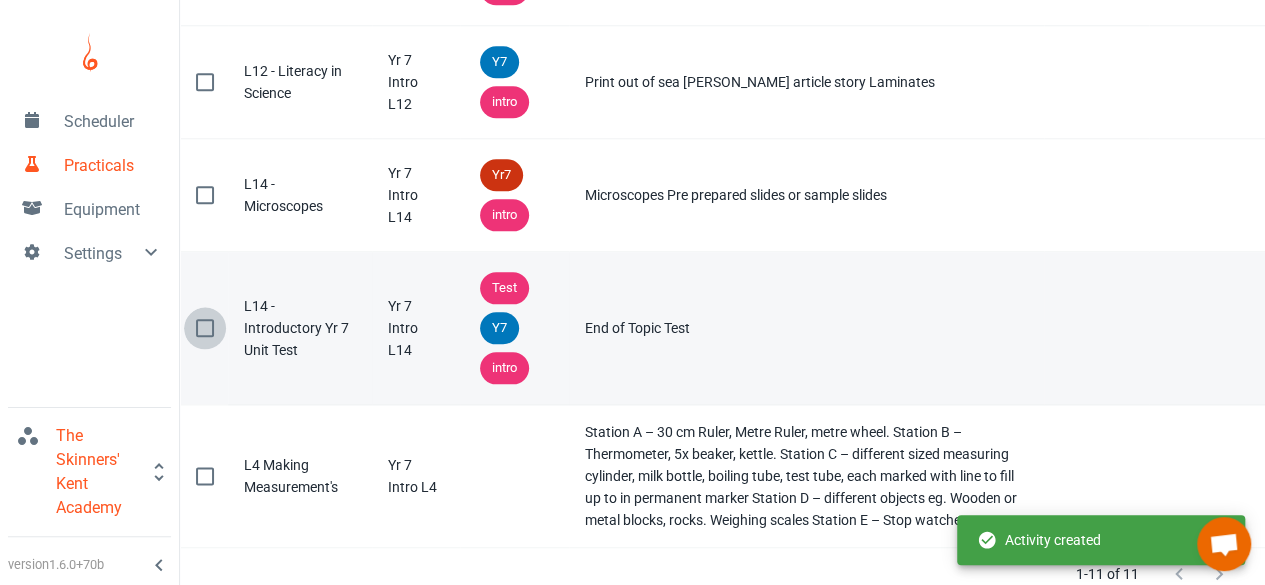 click at bounding box center (205, 328) 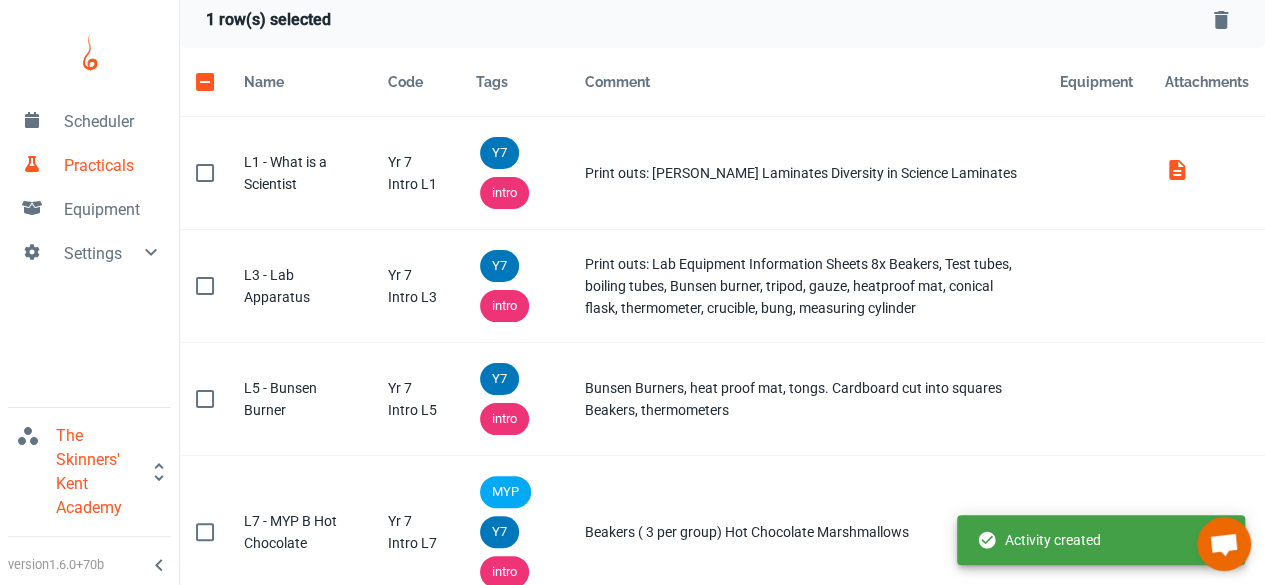 scroll, scrollTop: 0, scrollLeft: 0, axis: both 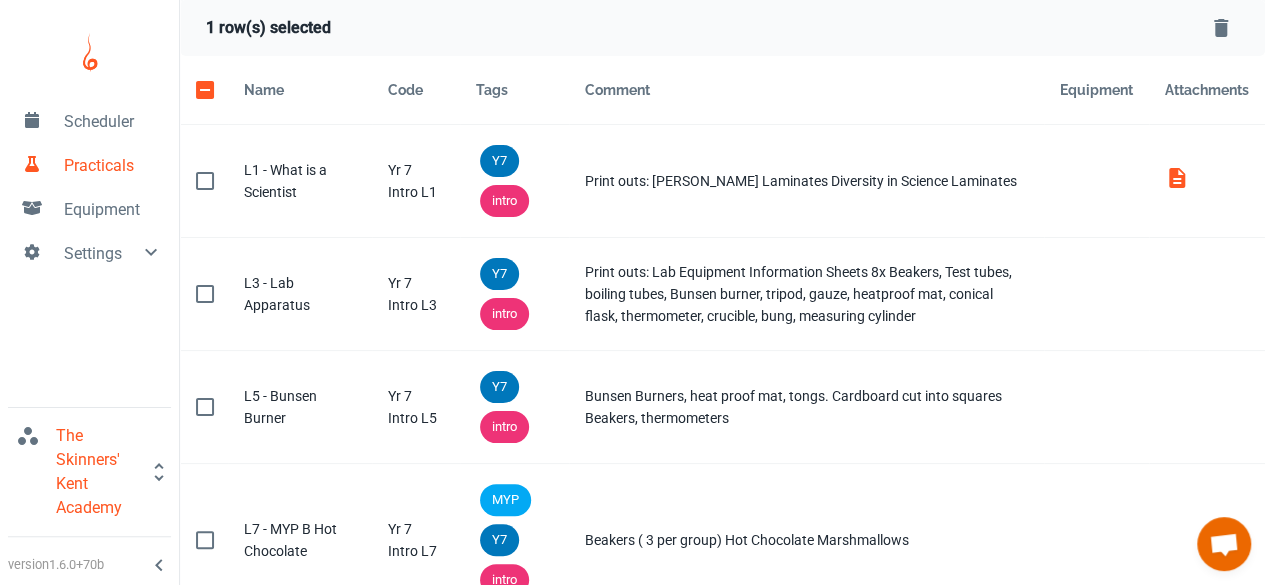 click 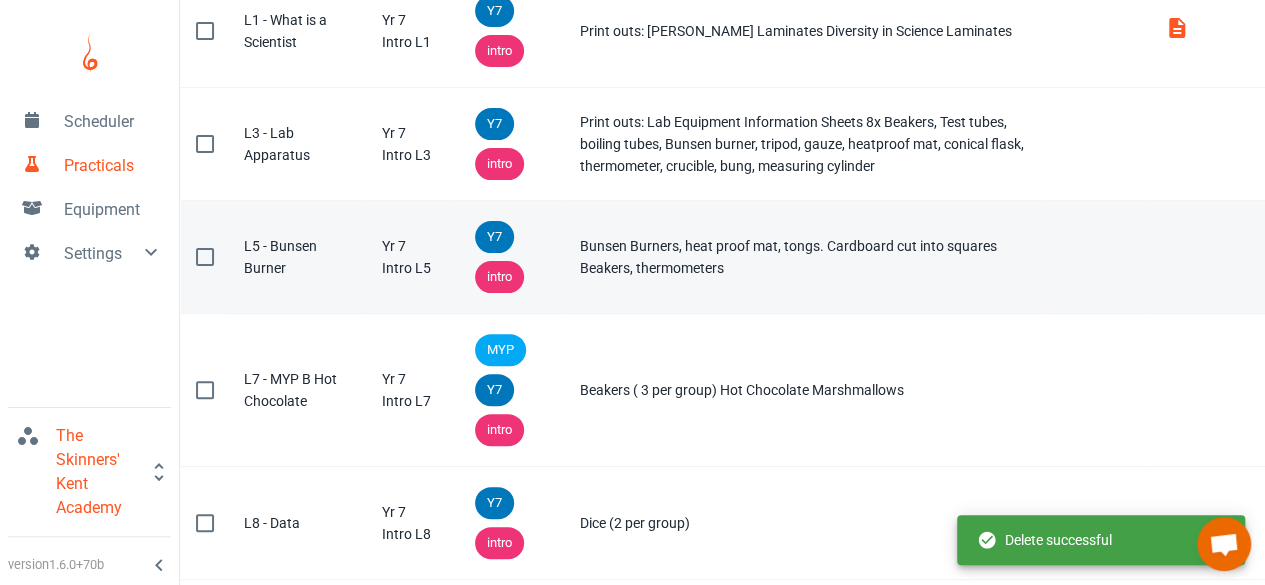 scroll, scrollTop: 0, scrollLeft: 0, axis: both 